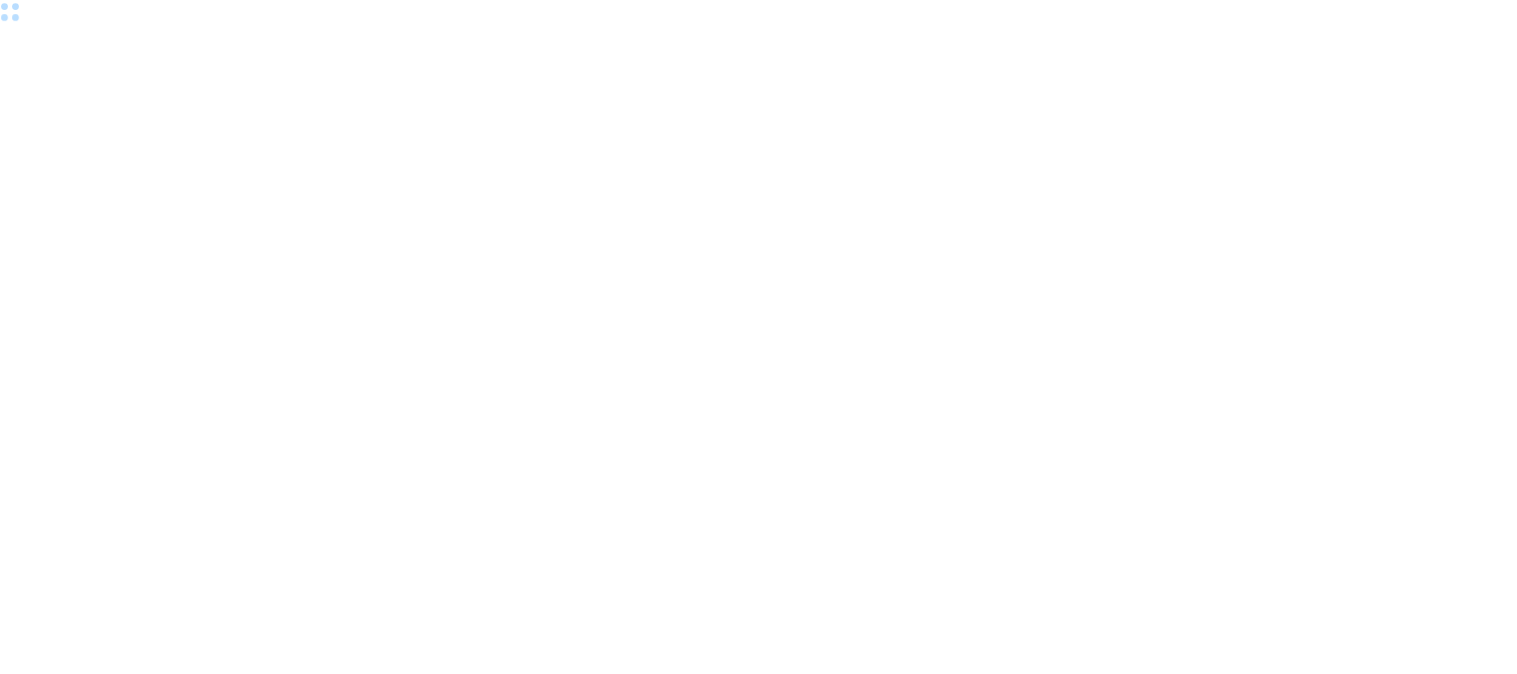 scroll, scrollTop: 0, scrollLeft: 0, axis: both 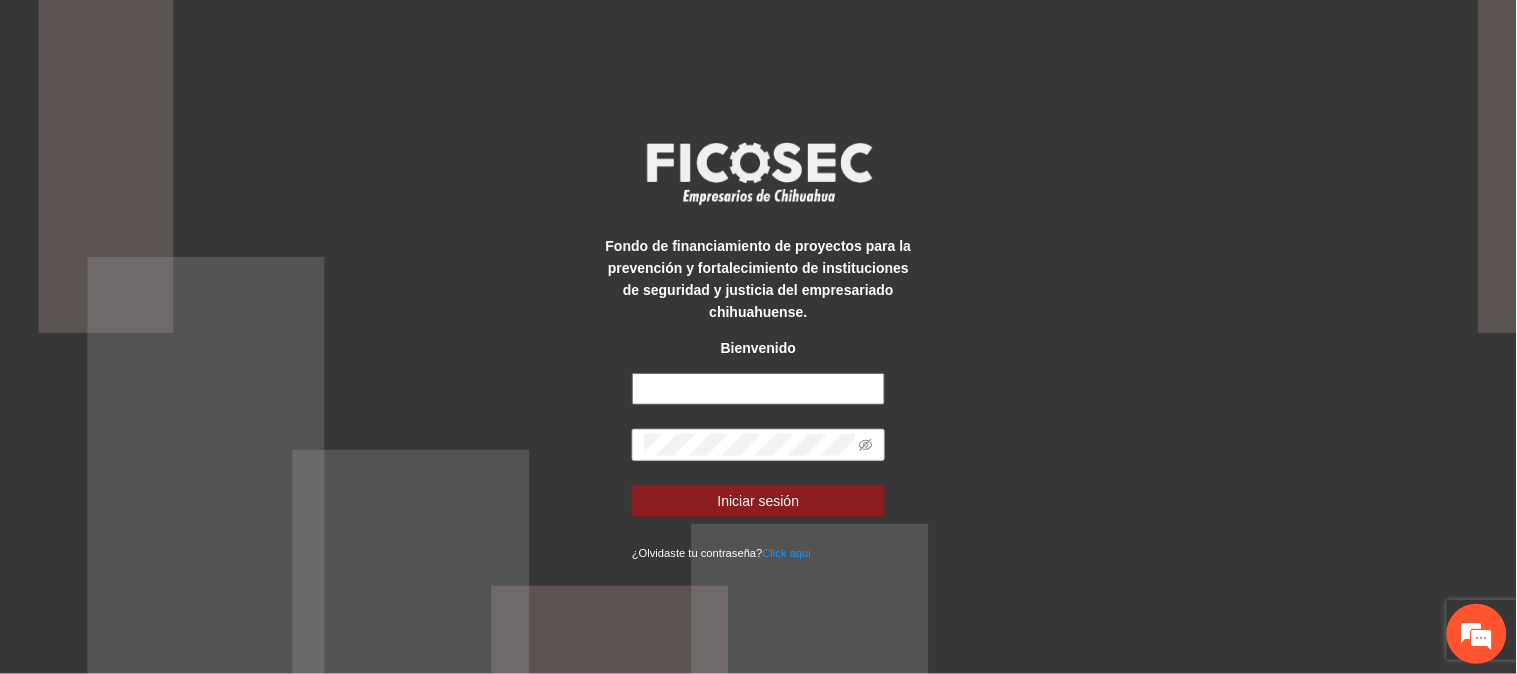 click at bounding box center (758, 389) 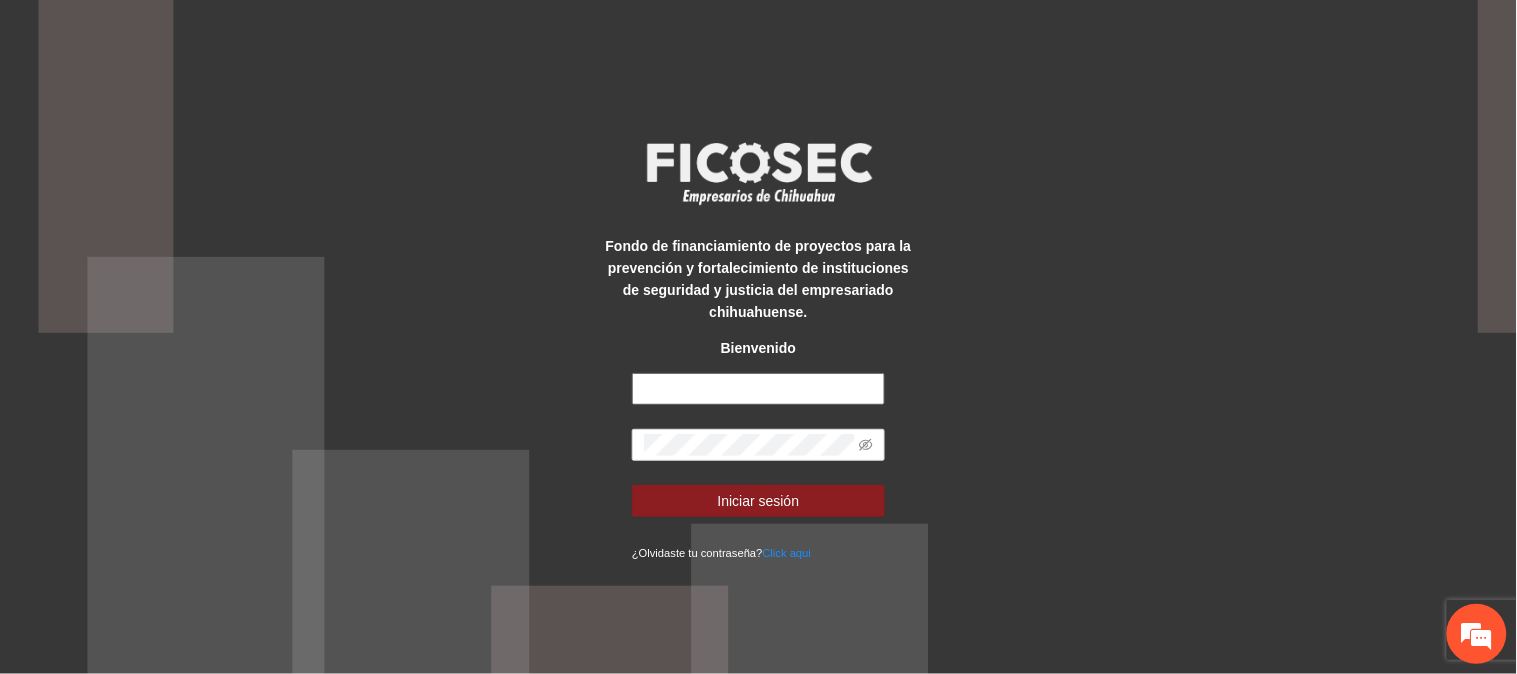 type on "**********" 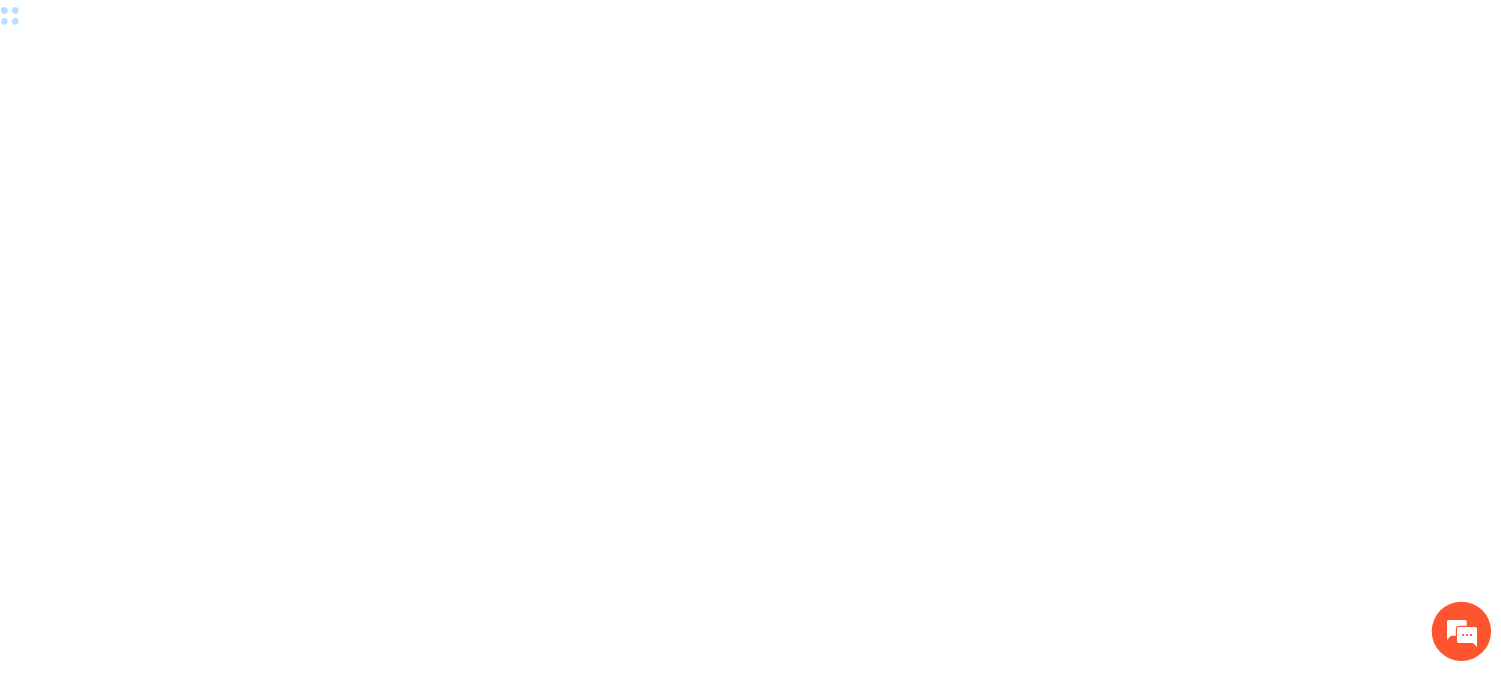 scroll, scrollTop: 0, scrollLeft: 0, axis: both 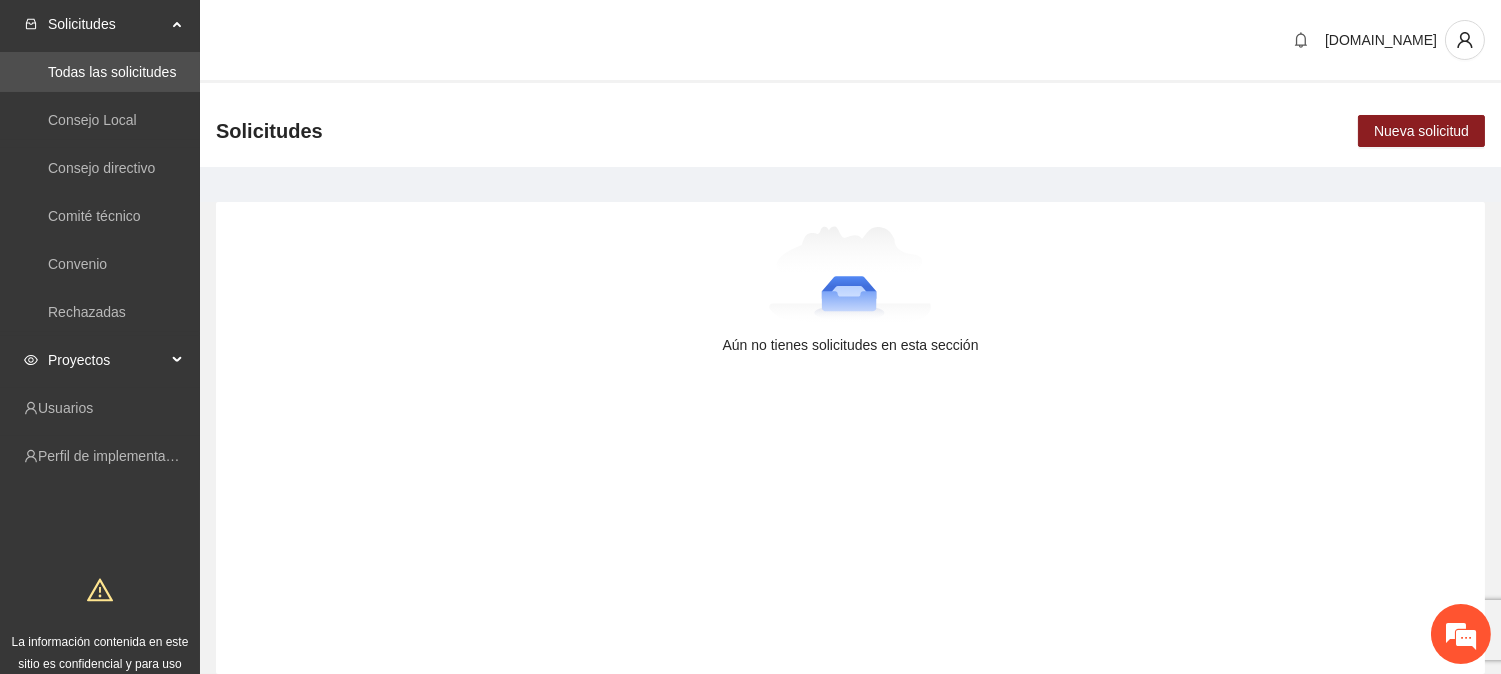 click on "Proyectos" at bounding box center (107, 360) 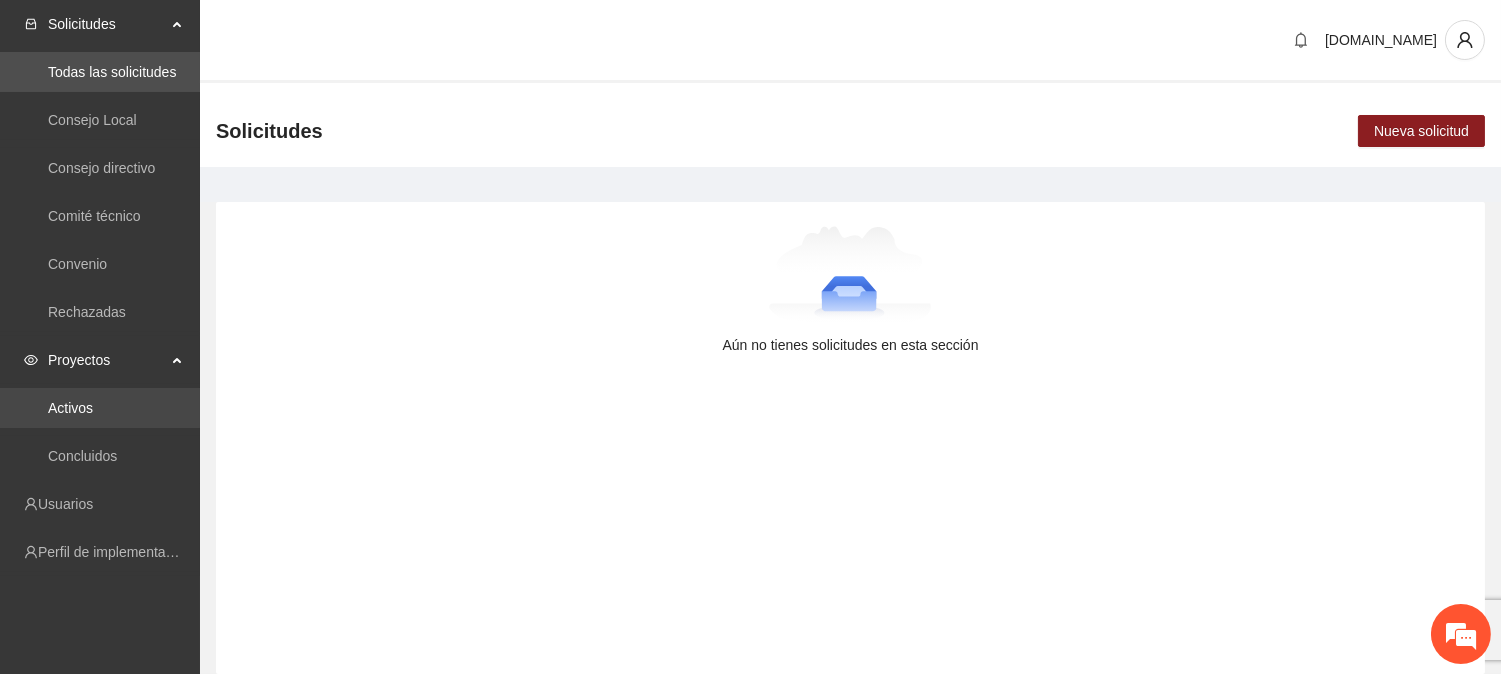 click on "Activos" at bounding box center [70, 408] 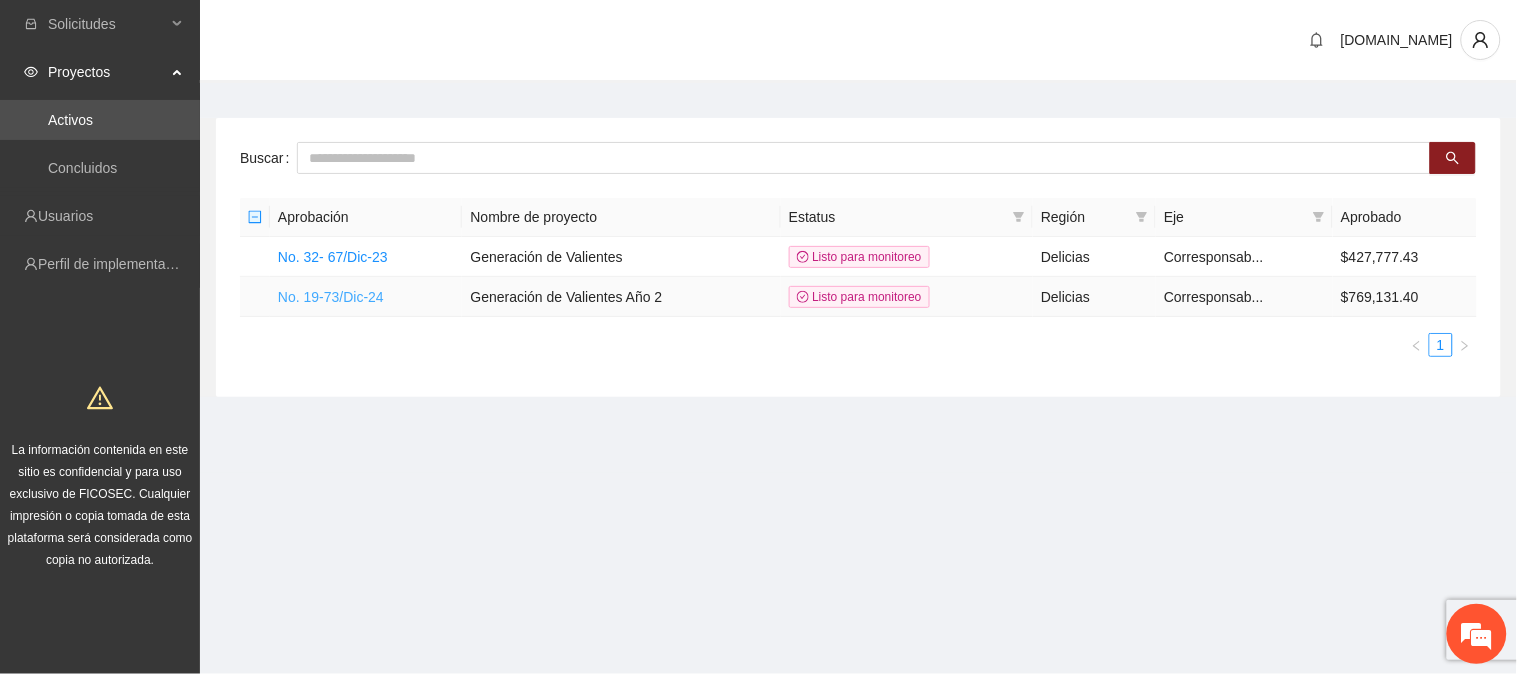 click on "No. 19-73/Dic-24" at bounding box center [331, 297] 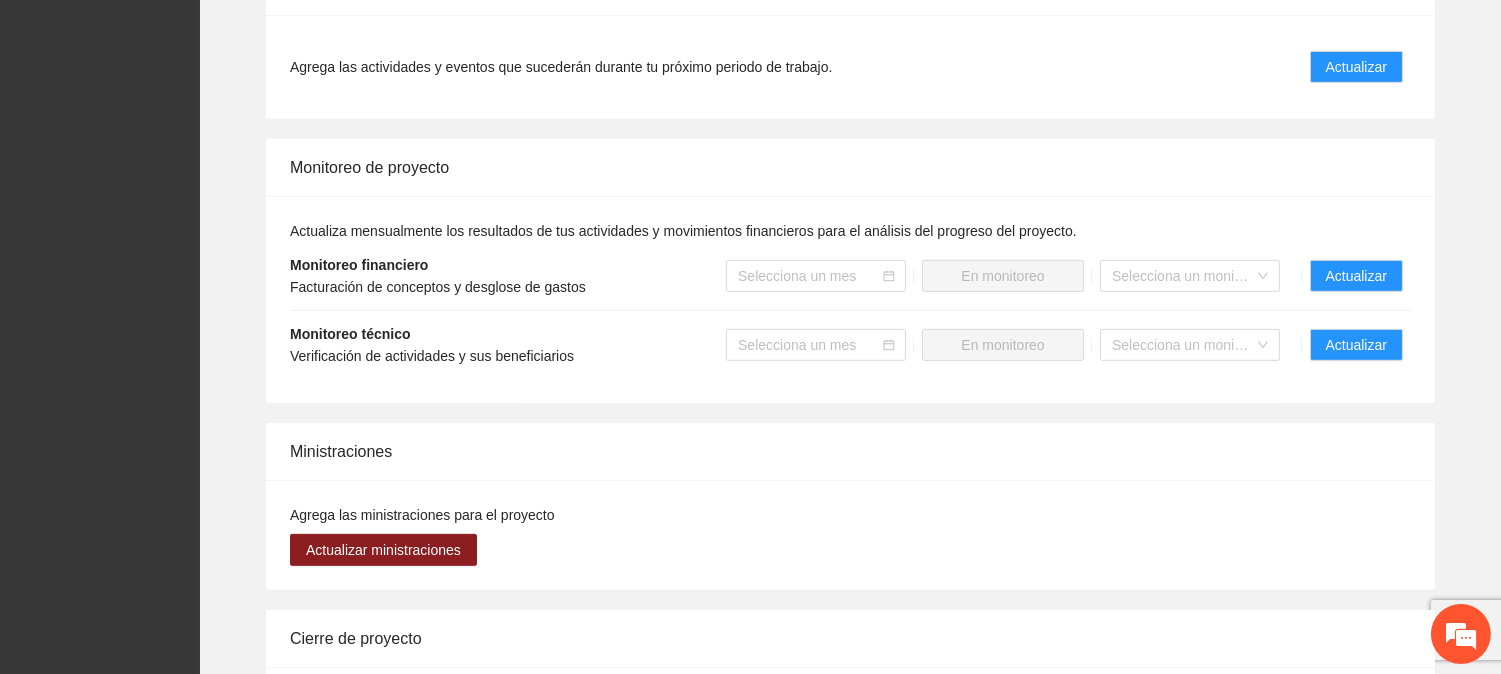 scroll, scrollTop: 1666, scrollLeft: 0, axis: vertical 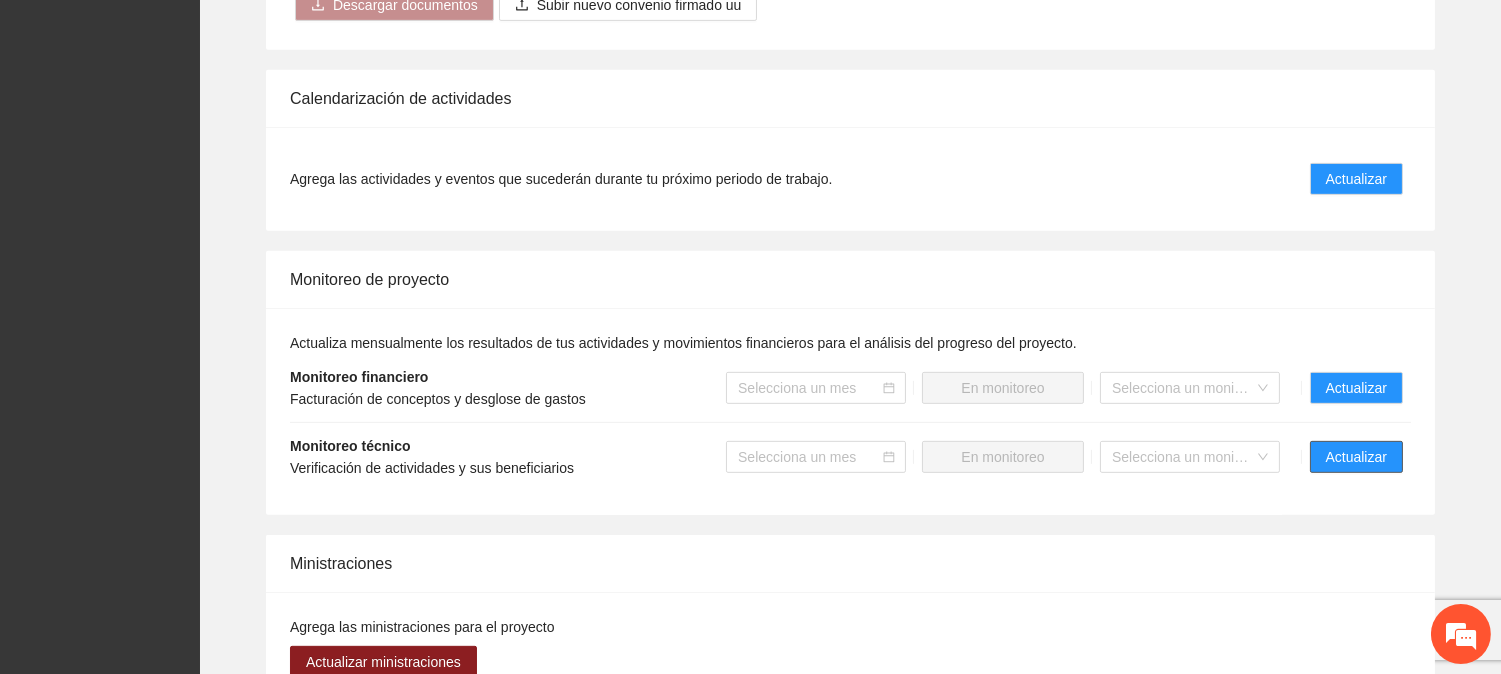 click on "Actualizar" at bounding box center [1356, 457] 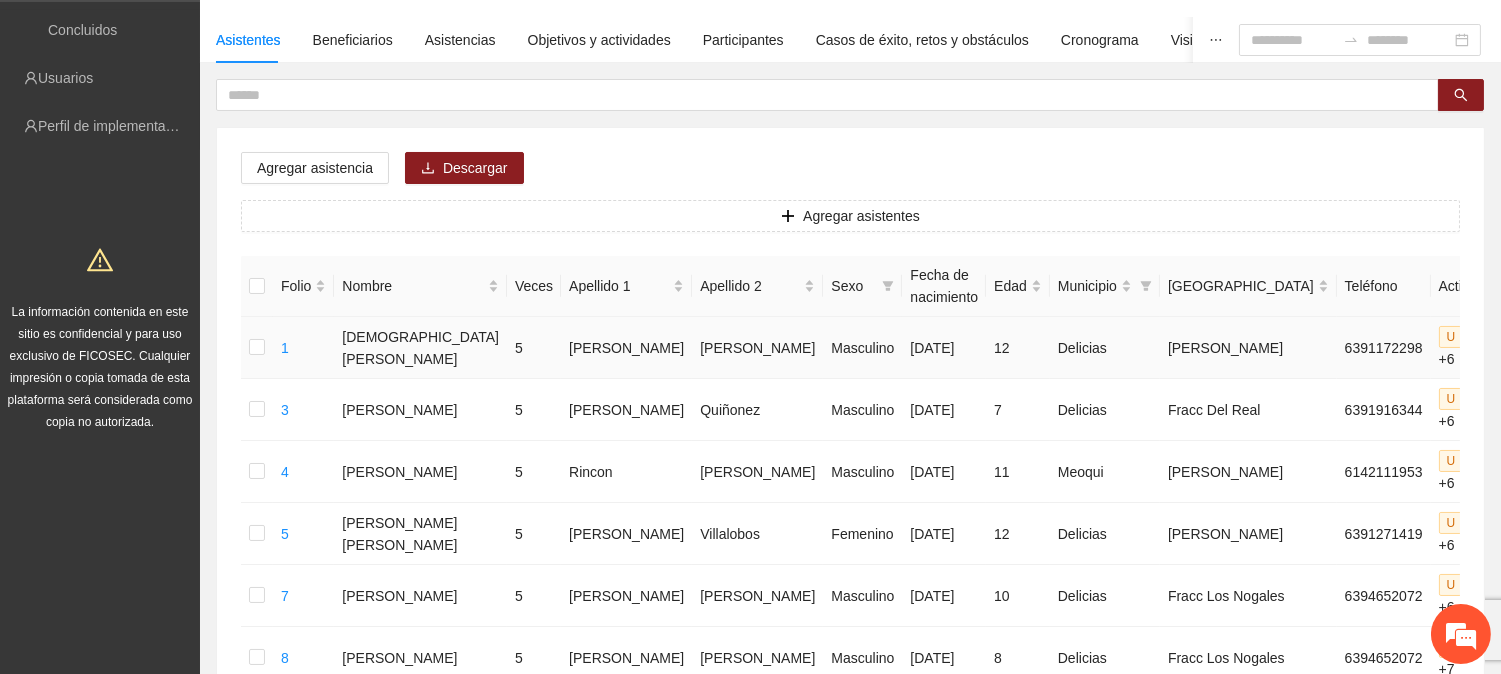 scroll, scrollTop: 0, scrollLeft: 0, axis: both 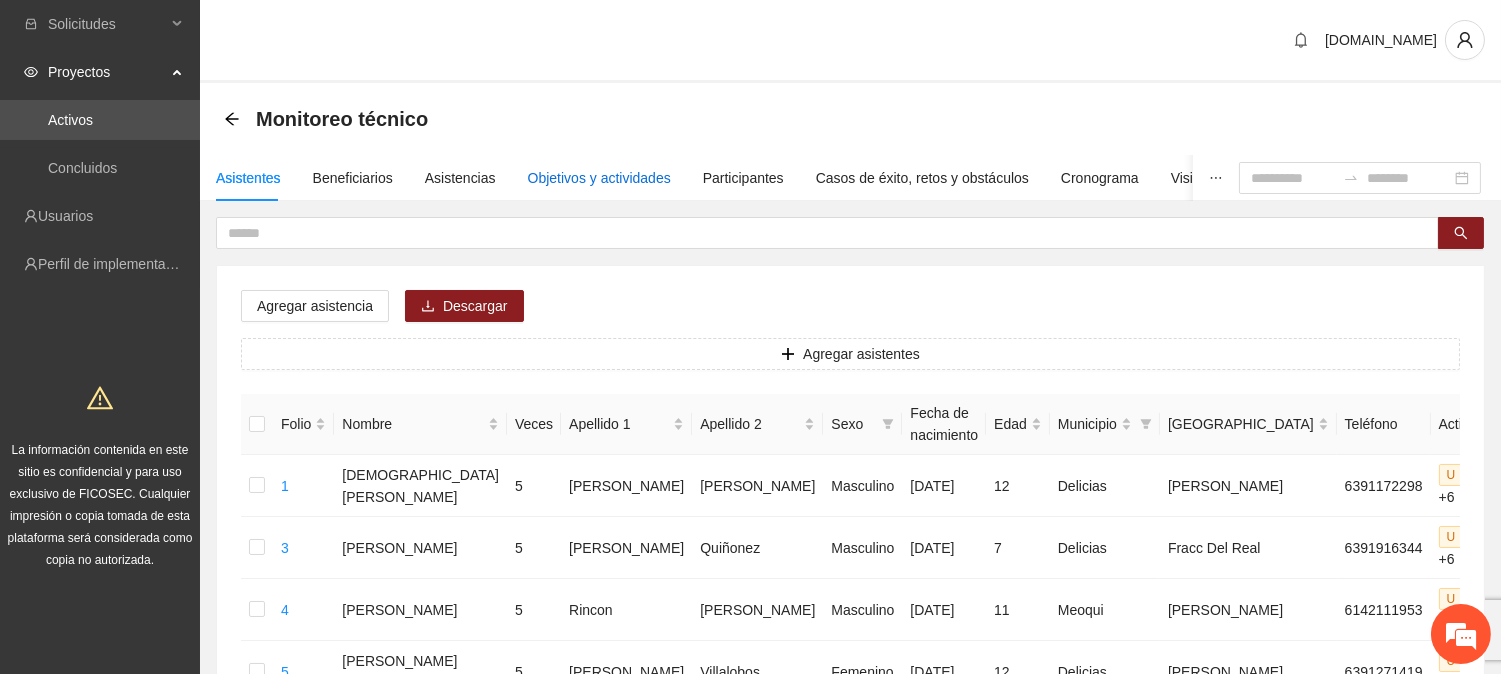 click on "Objetivos y actividades" at bounding box center (599, 178) 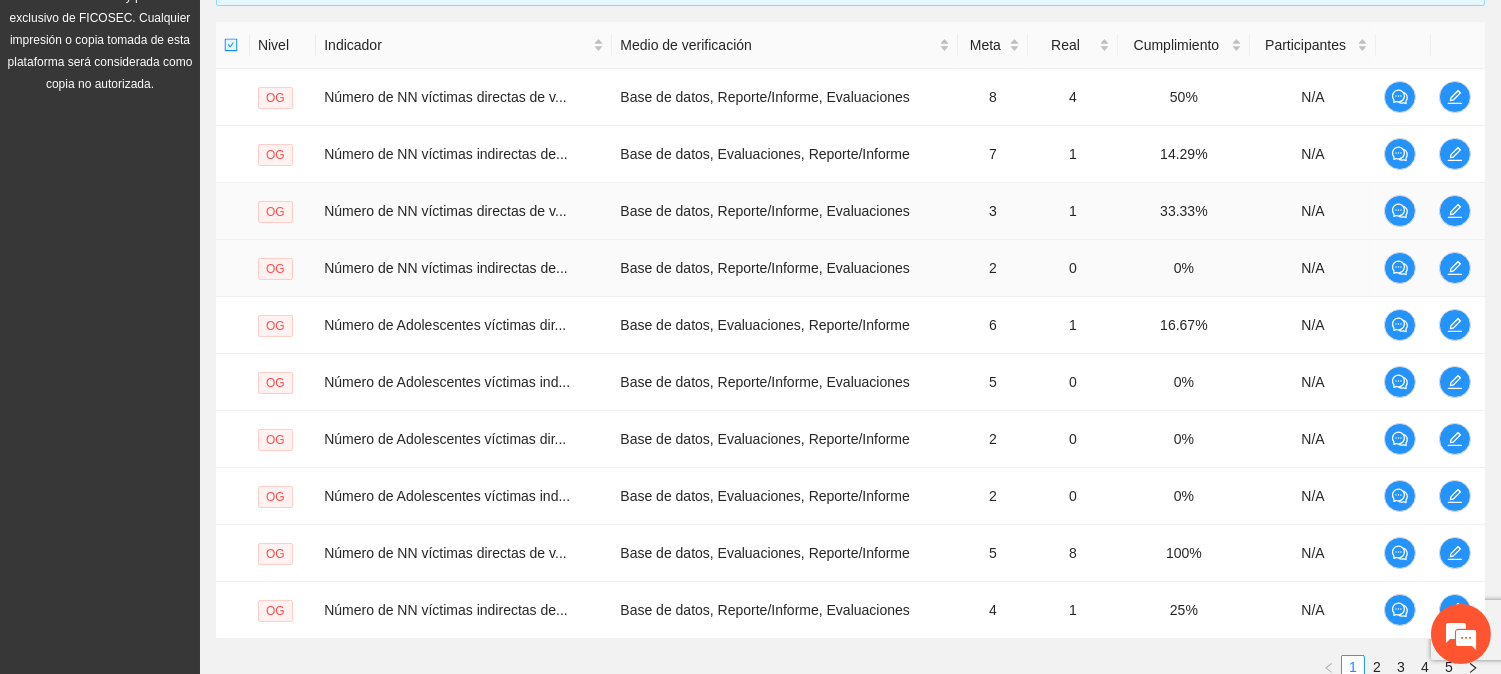 scroll, scrollTop: 633, scrollLeft: 0, axis: vertical 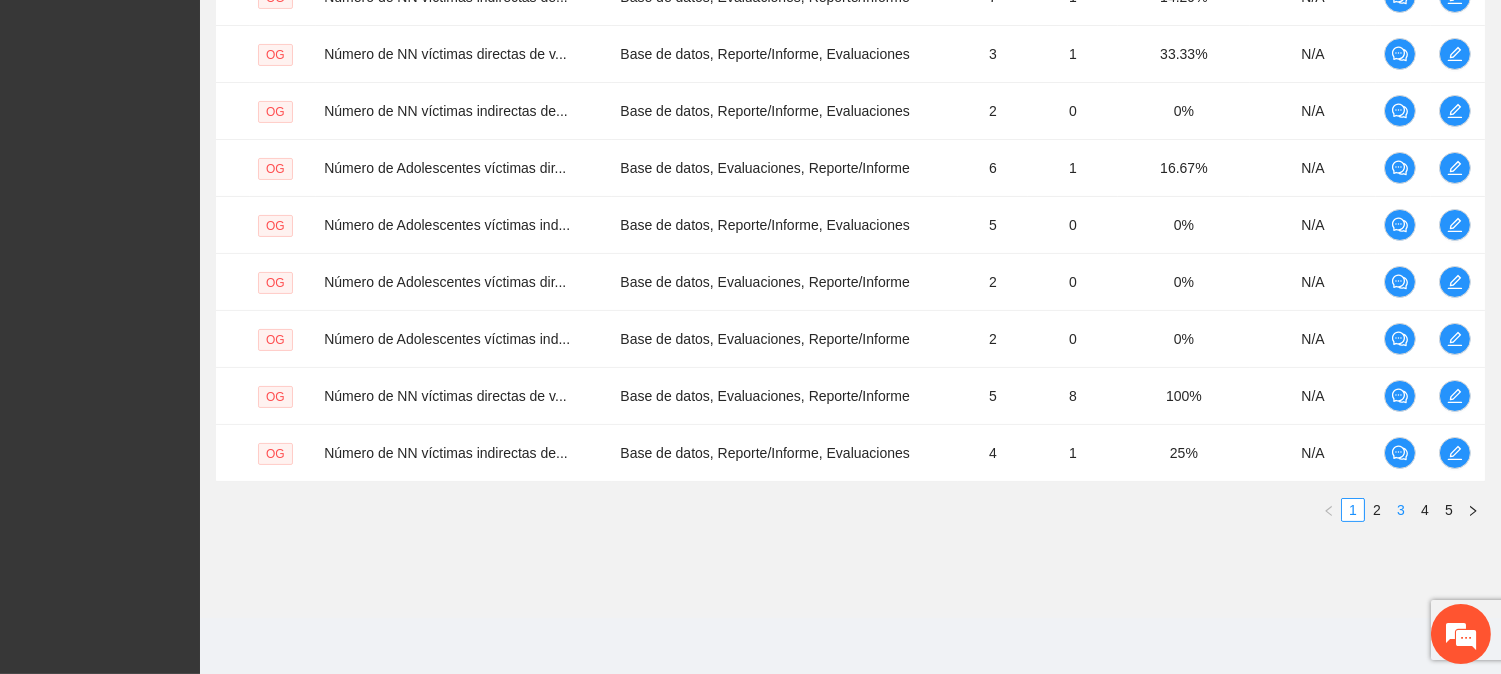 click on "3" at bounding box center [1401, 510] 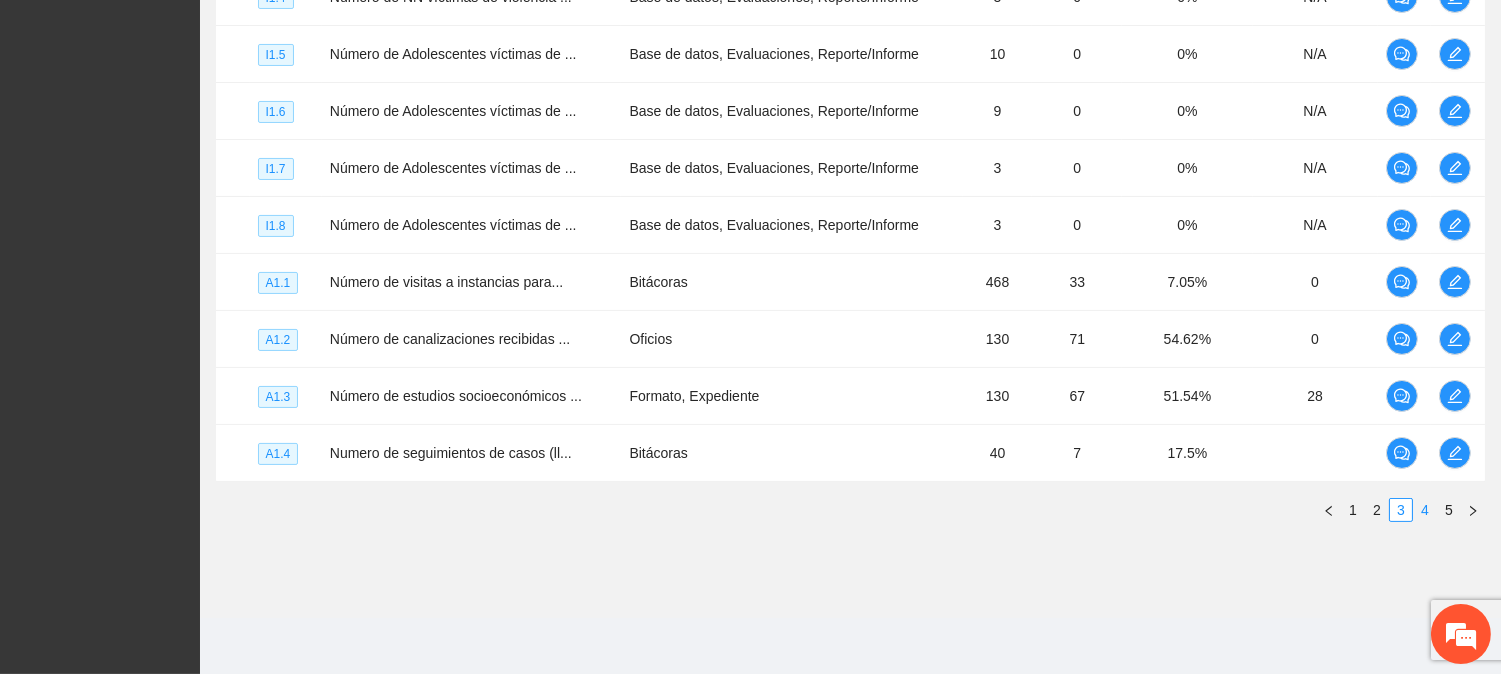 click on "4" at bounding box center [1425, 510] 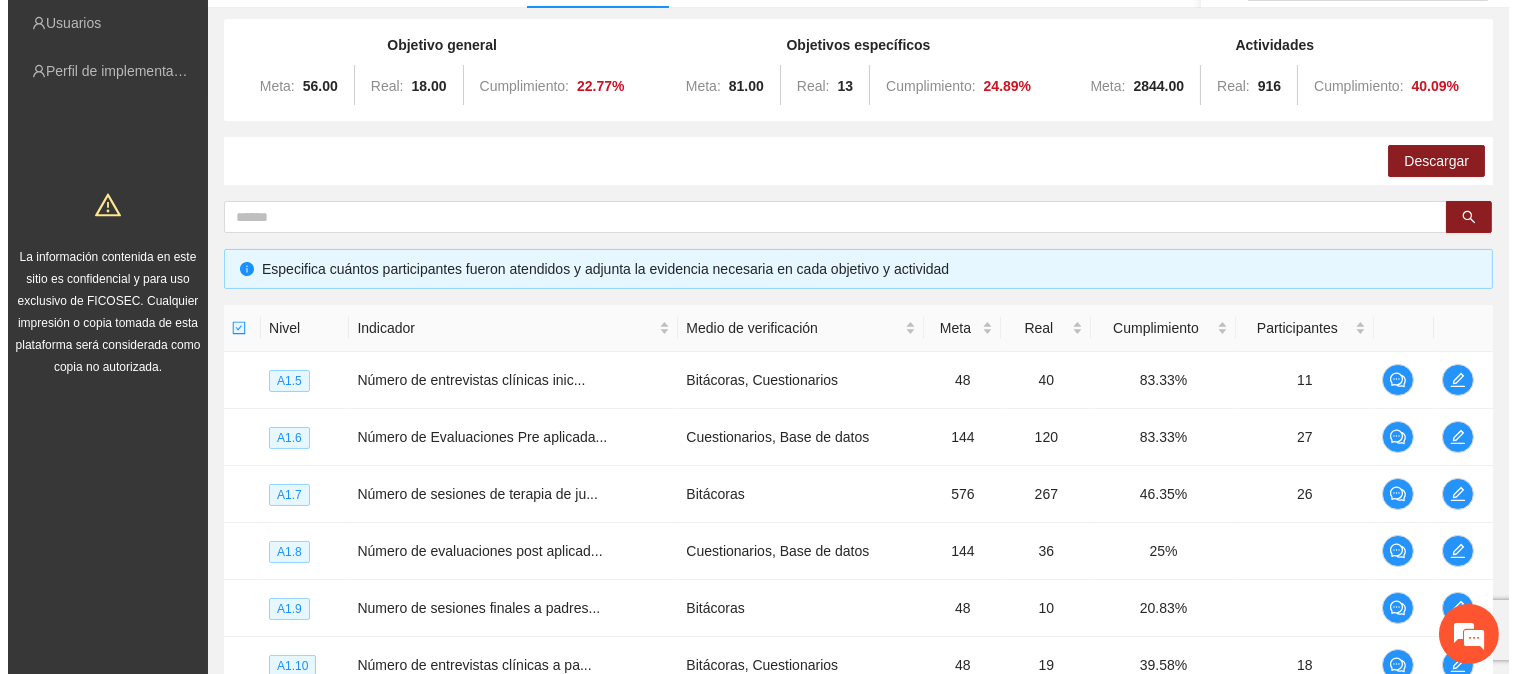 scroll, scrollTop: 222, scrollLeft: 0, axis: vertical 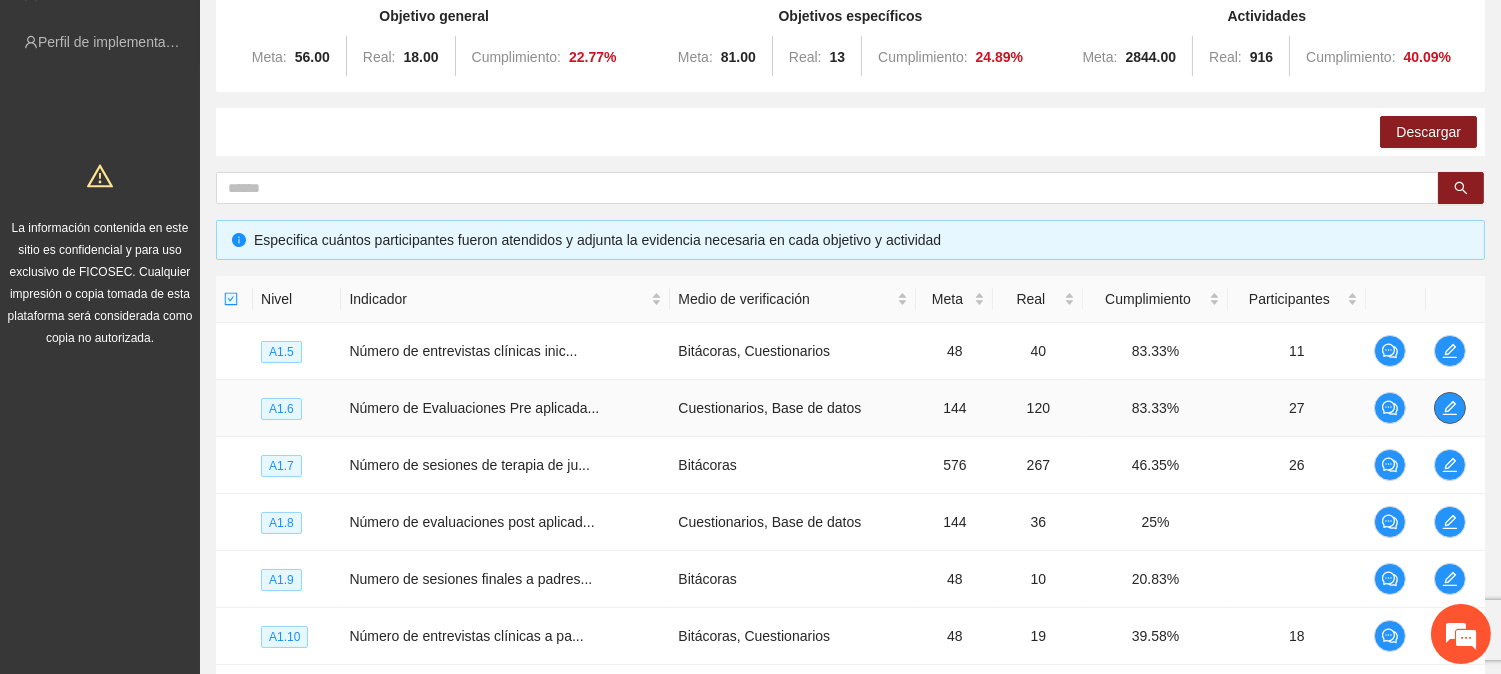 click 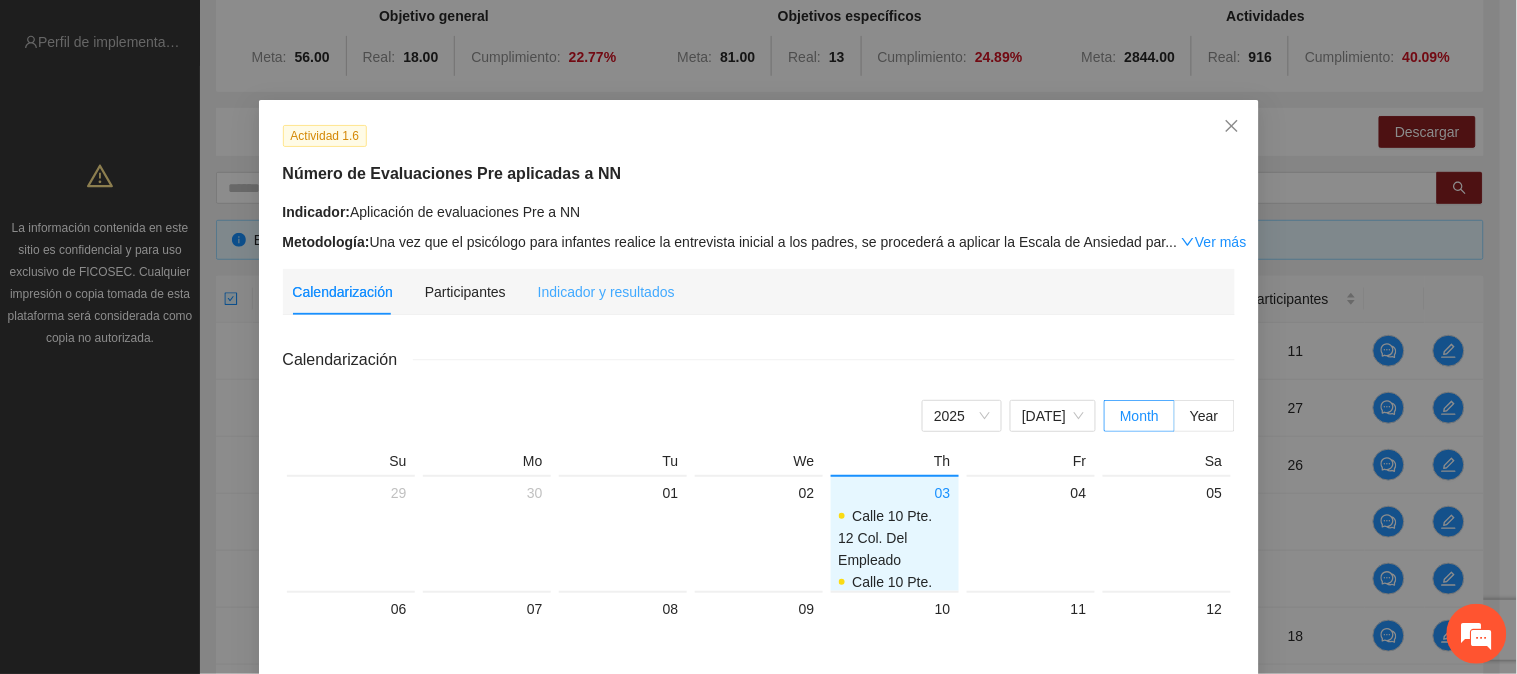 click on "Indicador y resultados" at bounding box center [606, 292] 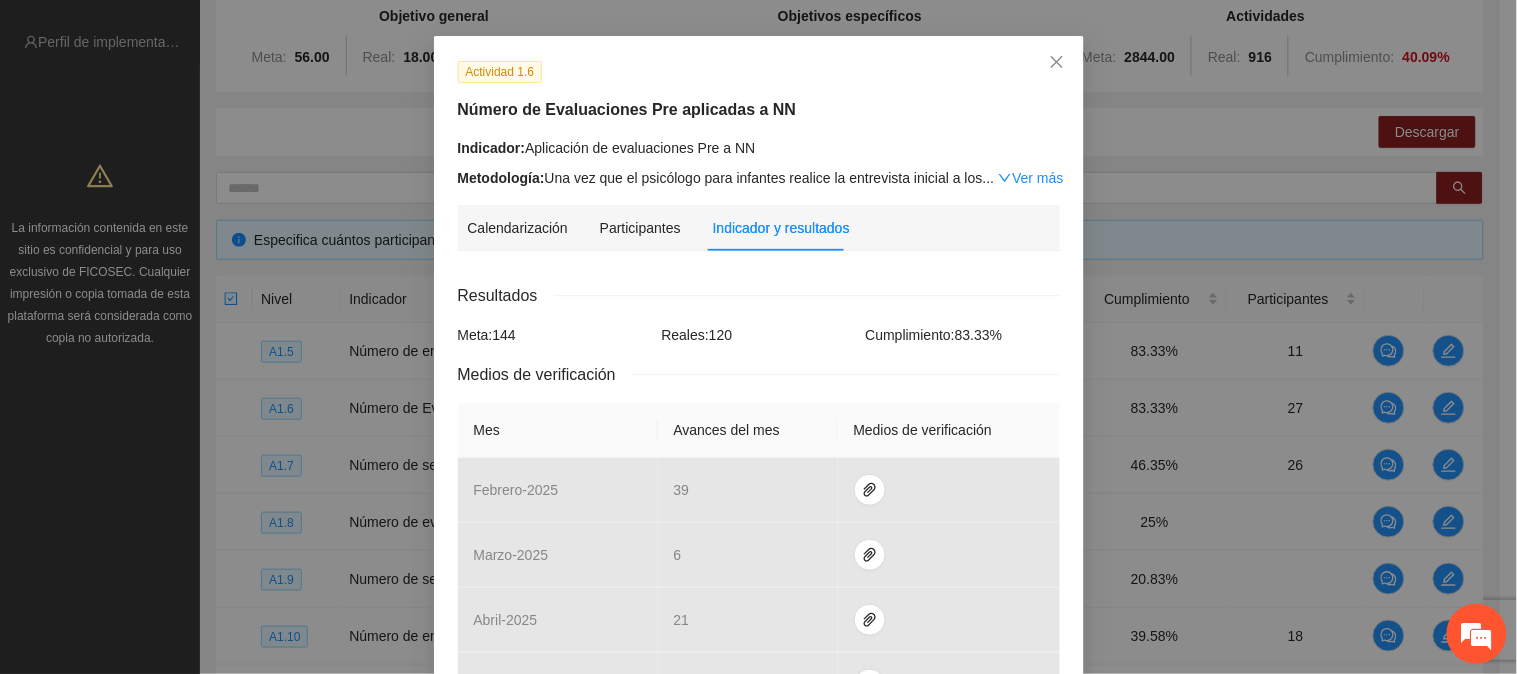 scroll, scrollTop: 0, scrollLeft: 0, axis: both 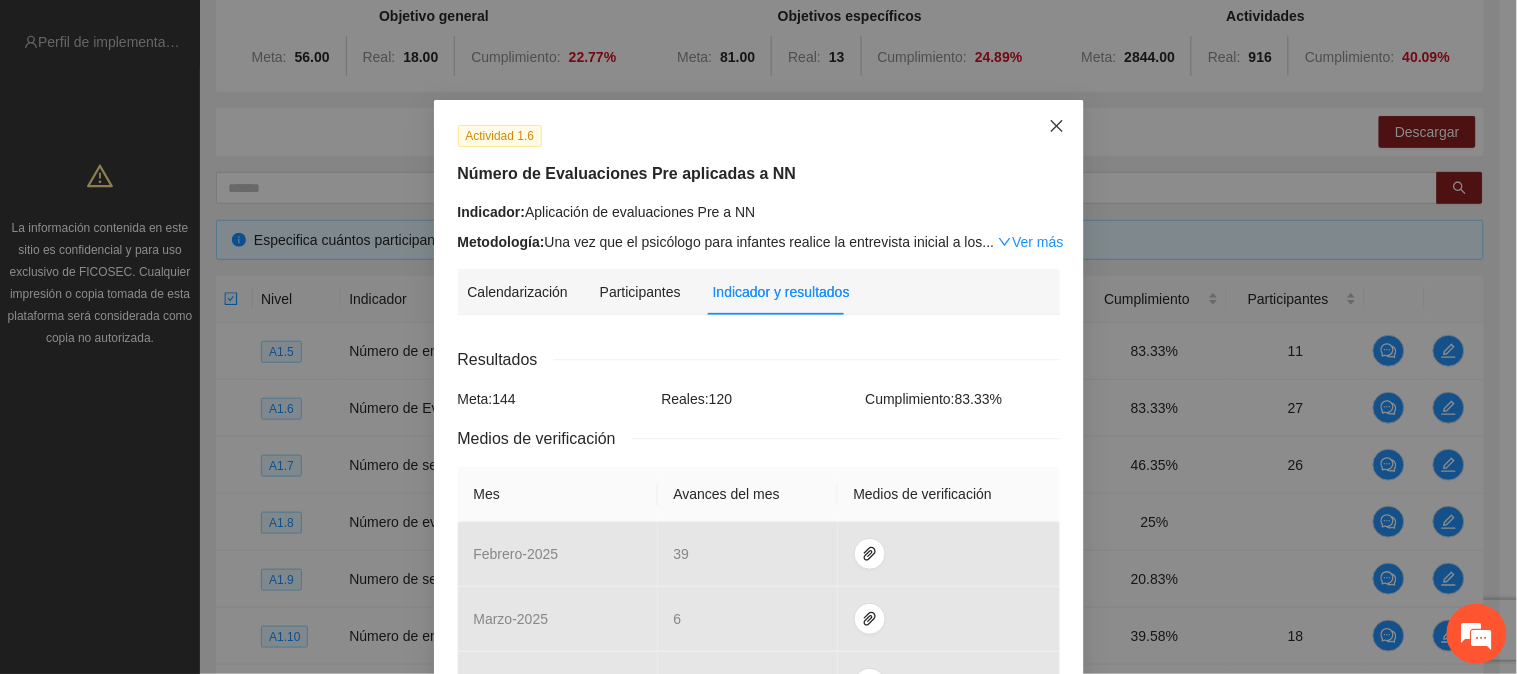 click 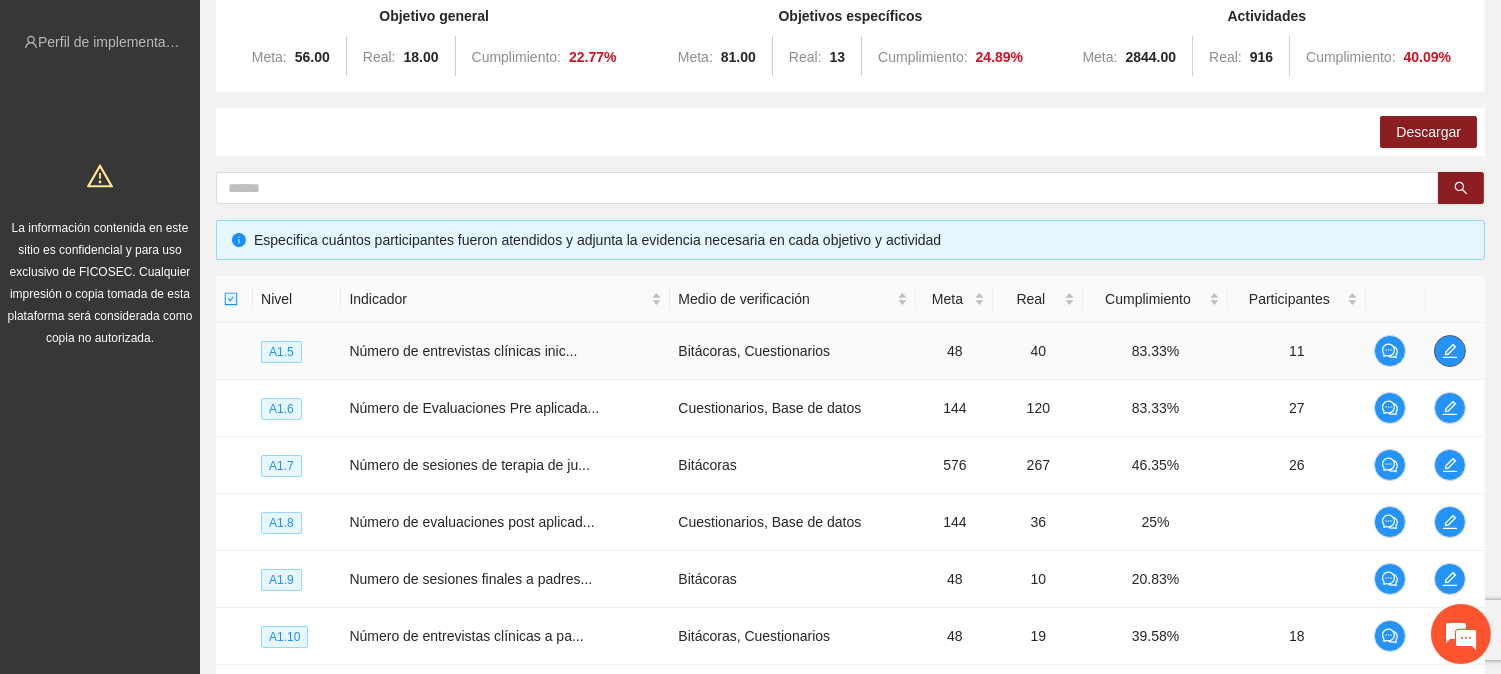 click 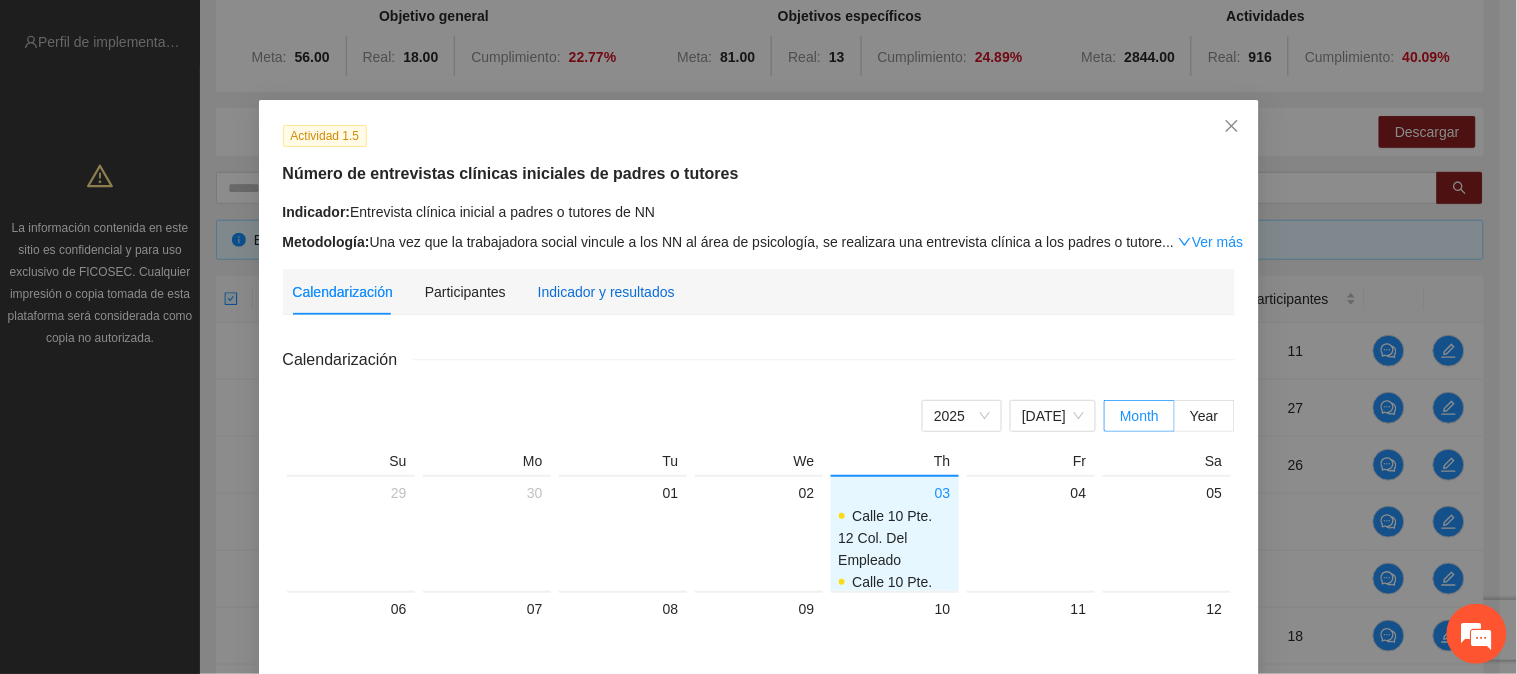 click on "Indicador y resultados" at bounding box center (606, 292) 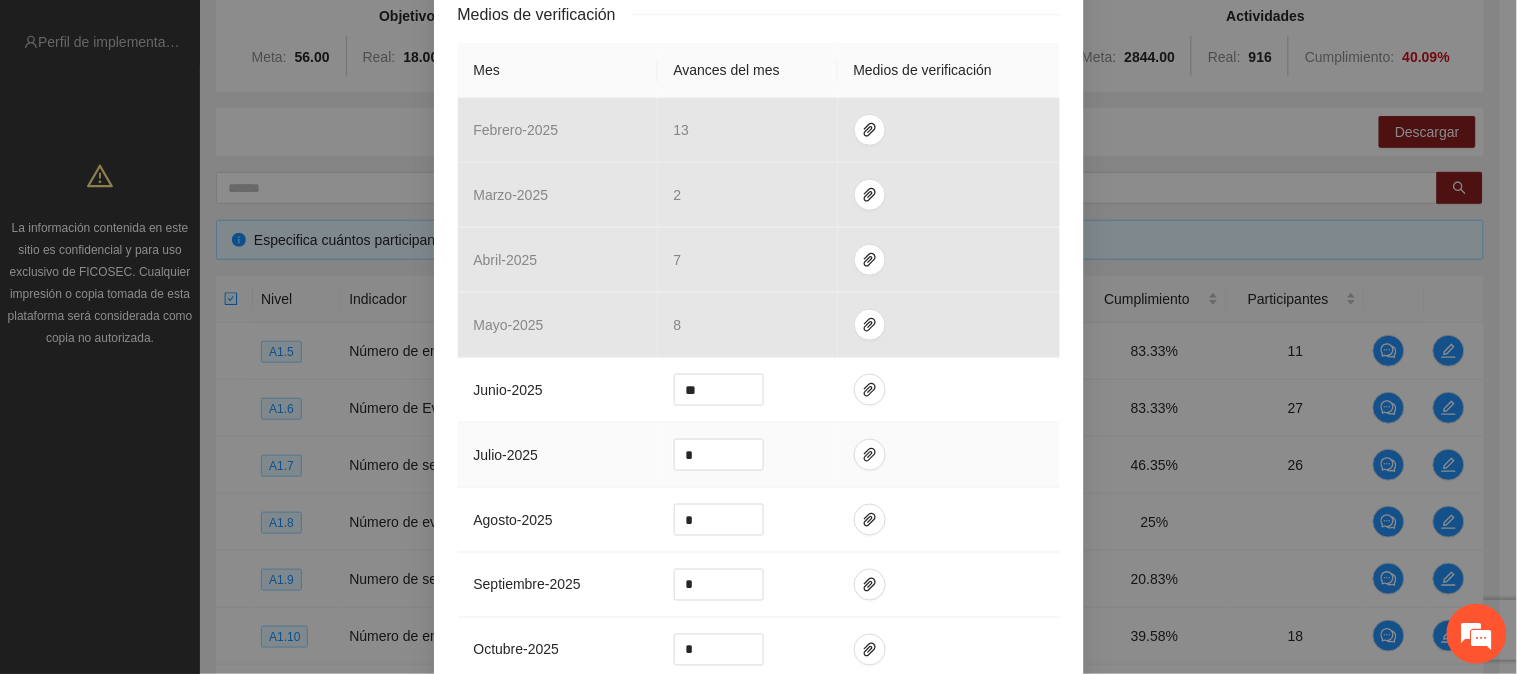 scroll, scrollTop: 444, scrollLeft: 0, axis: vertical 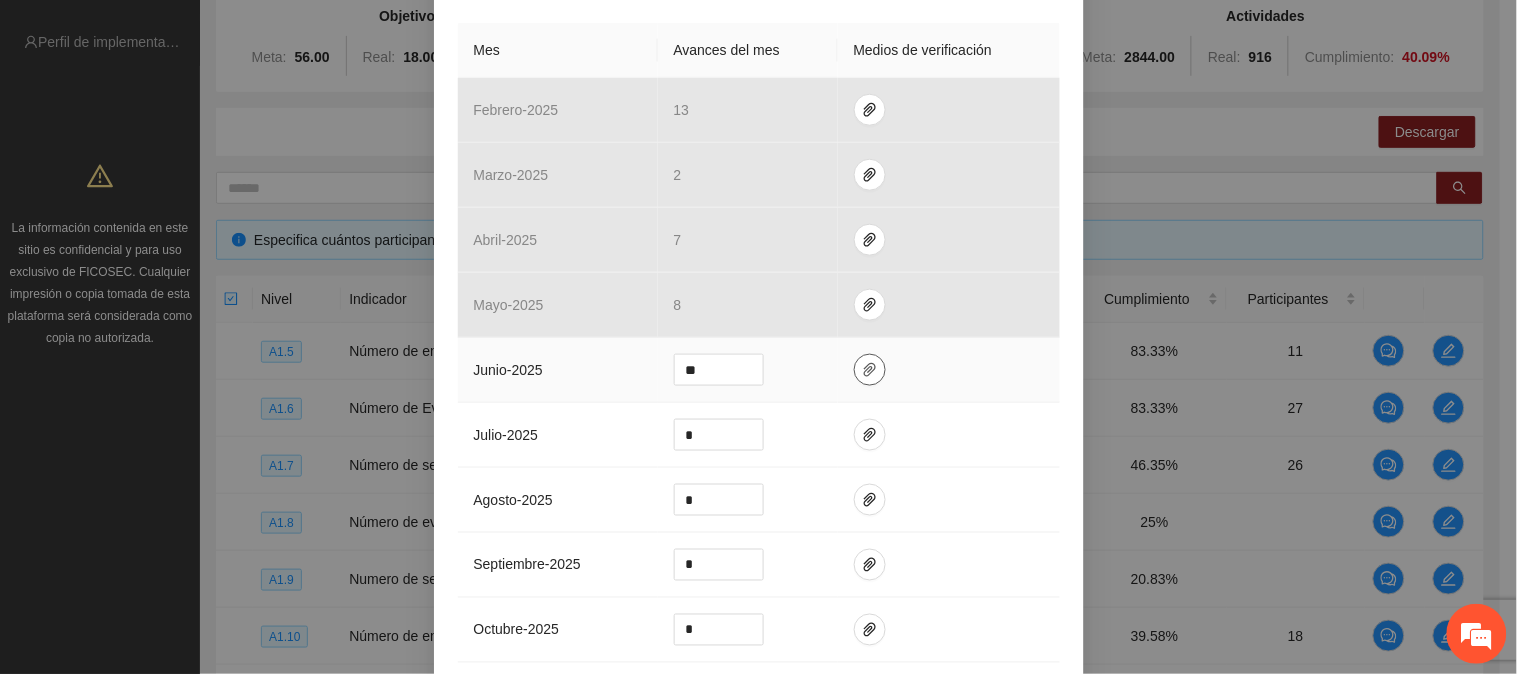 click 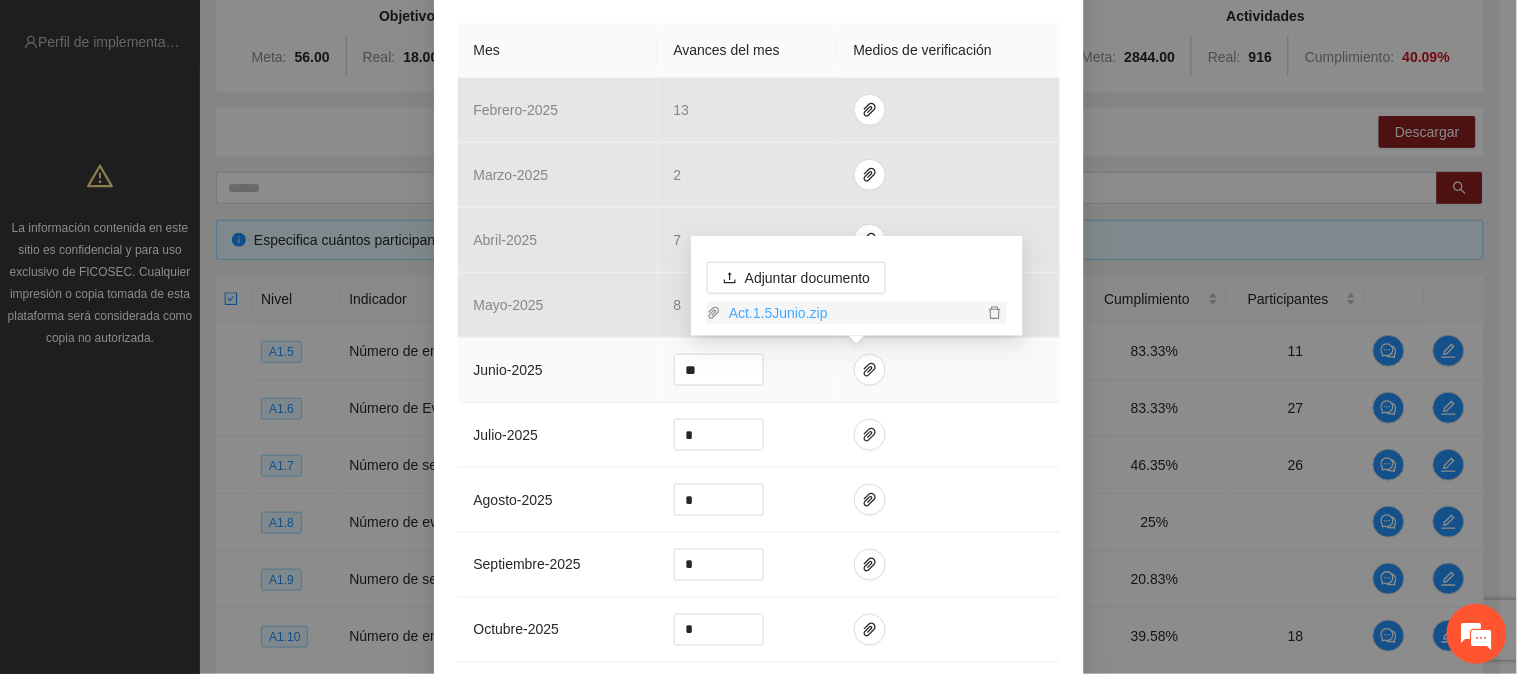 click on "Act.1.5Junio.zip" at bounding box center [852, 313] 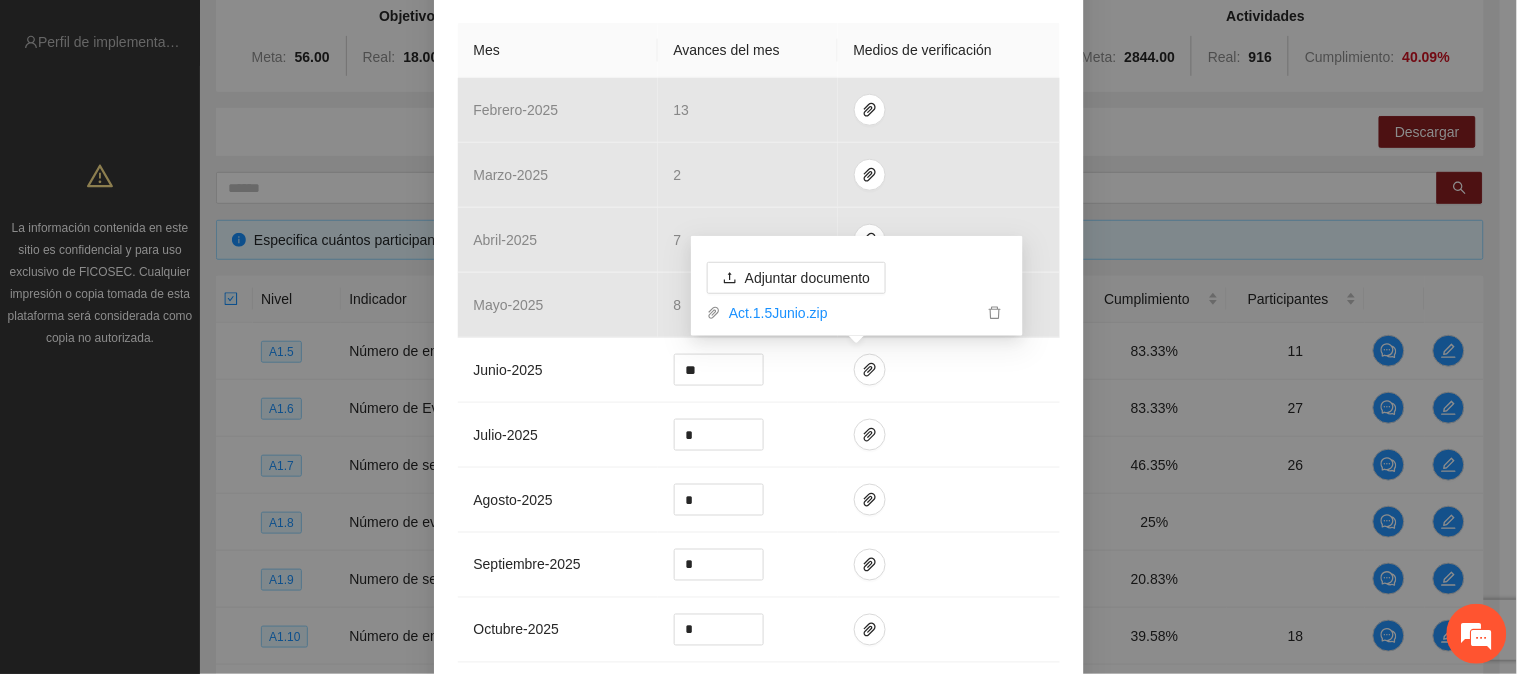 scroll, scrollTop: 0, scrollLeft: 0, axis: both 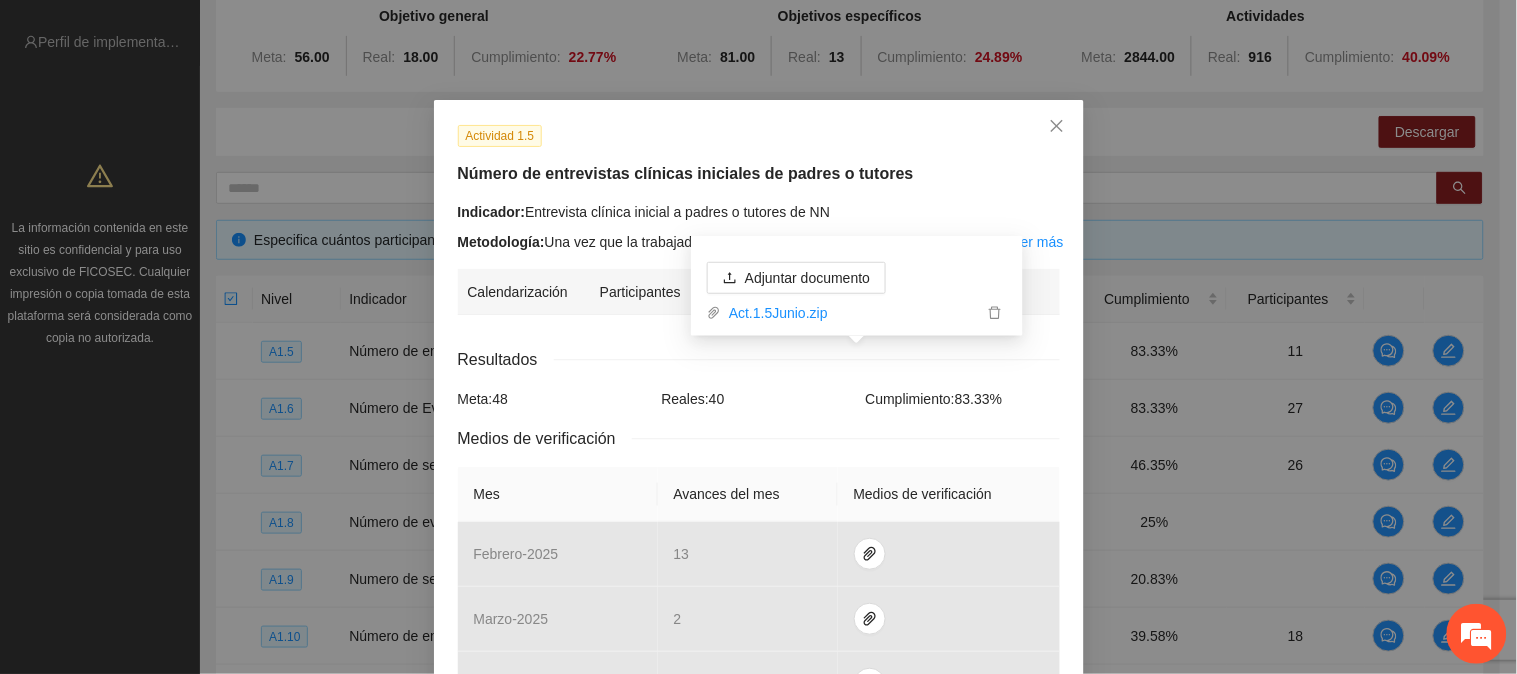 click on "Resultados Meta:  48 Reales:  40 Cumplimiento:  83.33 % Medios de verificación Mes Avances del mes Medios de verificación febrero  -  2025 13 marzo  -  2025 2 abril  -  2025 7 mayo  -  2025 8 junio  -  2025 ** [PERSON_NAME]  -  2025 * agosto  -  2025 * septiembre  -  2025 * octubre  -  2025 * noviembre  -  2025 * diciembre  -  2025 * enero  -  2026 * Productos 31 Padres o tutores entrevistados" at bounding box center (759, 864) 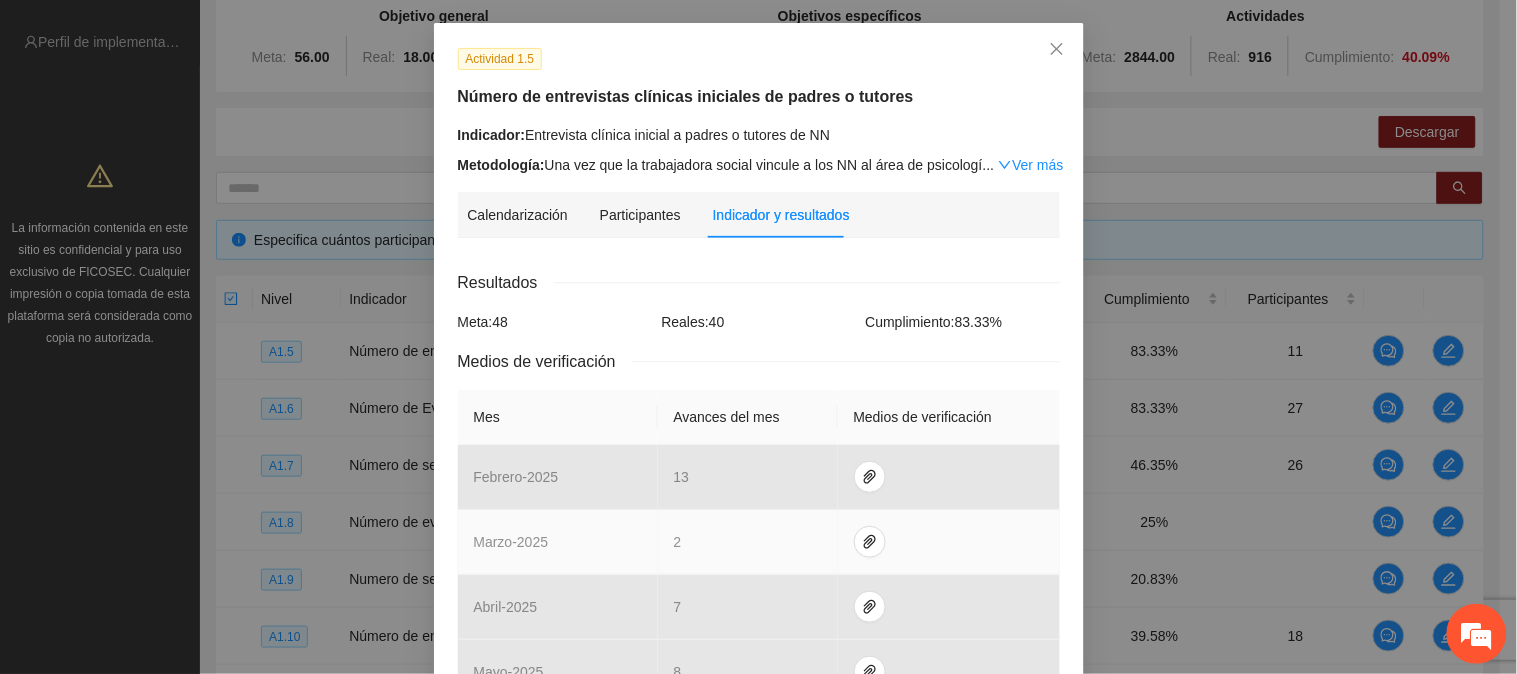 scroll, scrollTop: 222, scrollLeft: 0, axis: vertical 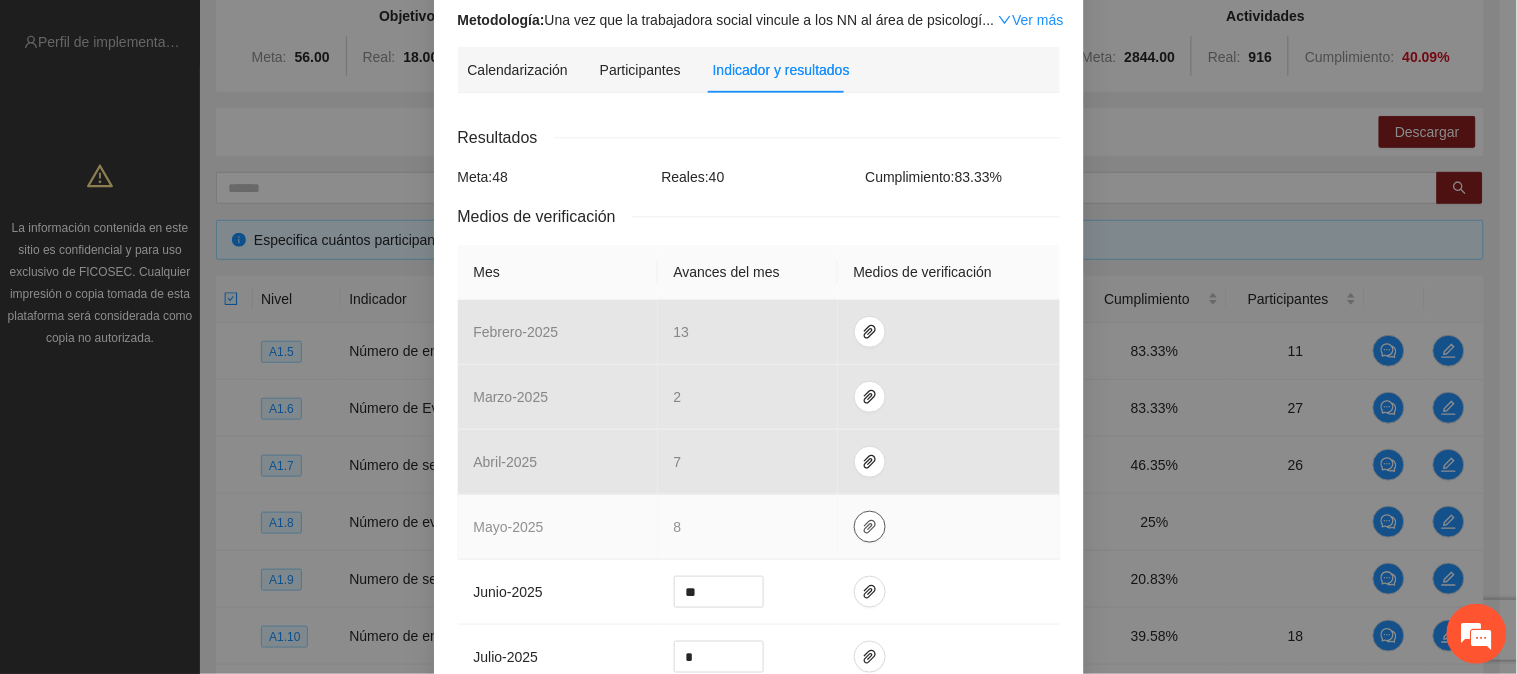 click 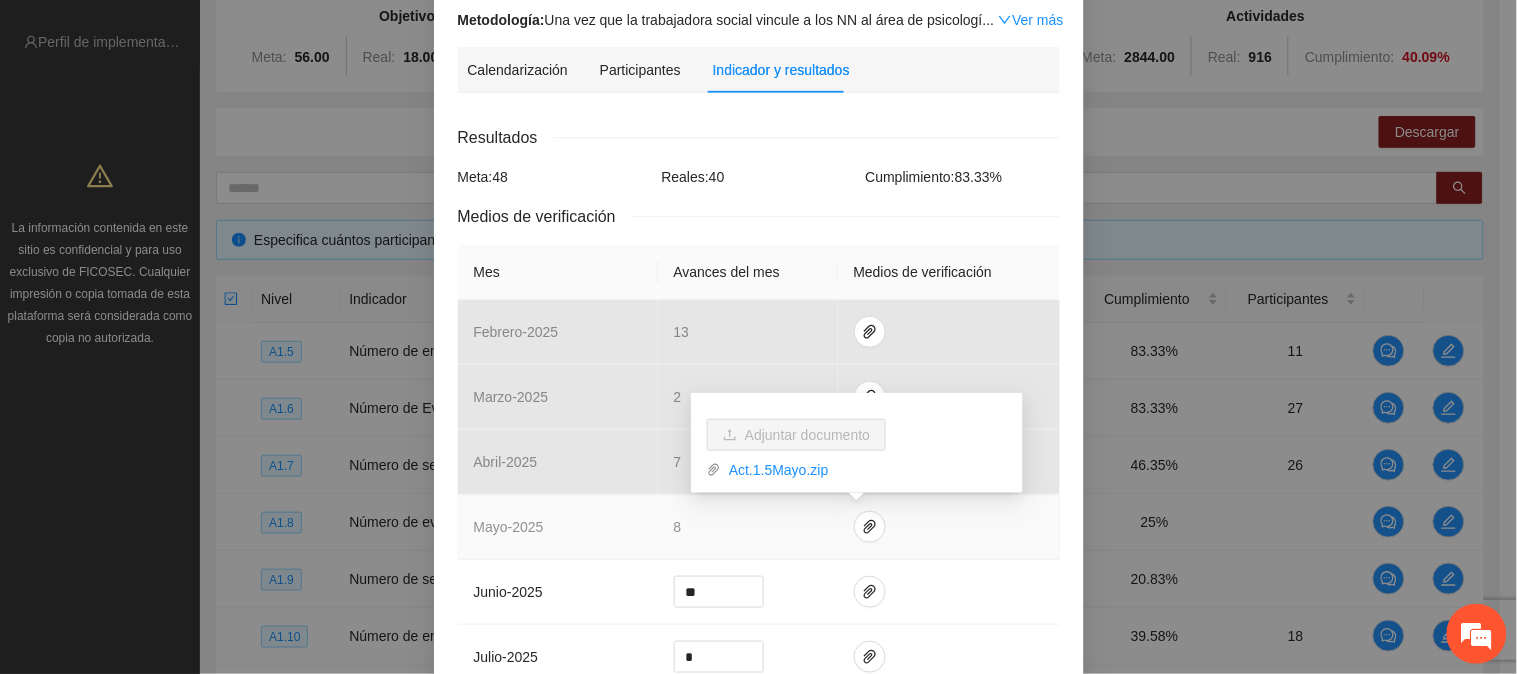 click on "Act.1.5Mayo.zip" at bounding box center [857, 466] 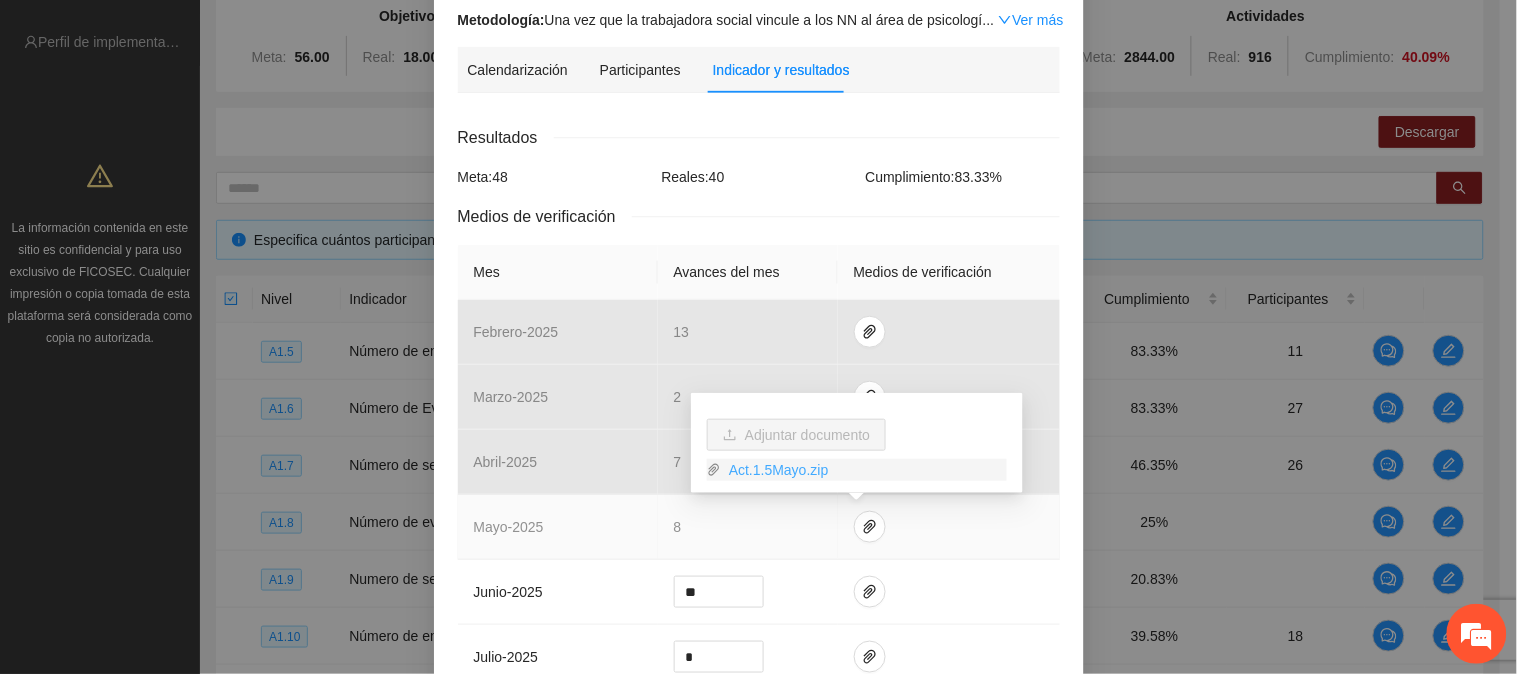 click on "Act.1.5Mayo.zip" at bounding box center (864, 470) 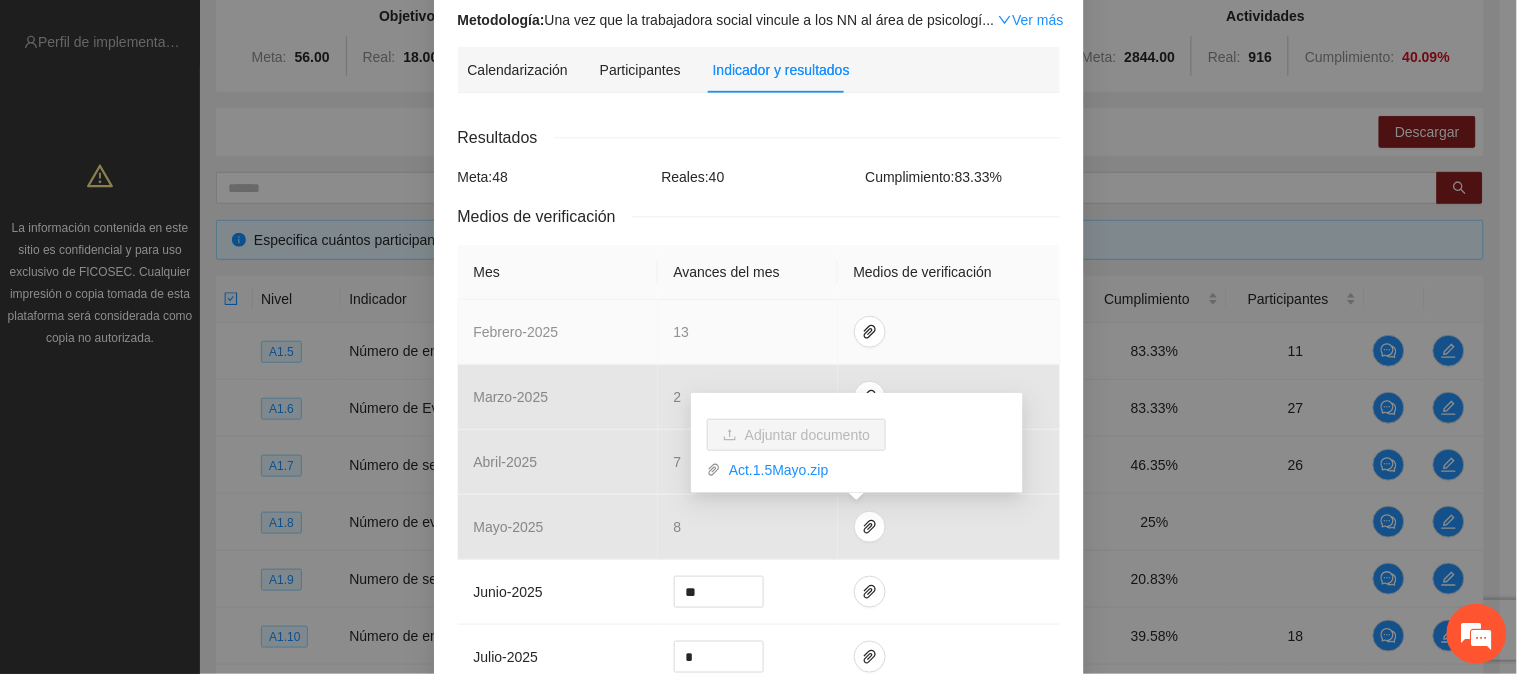 scroll, scrollTop: 0, scrollLeft: 0, axis: both 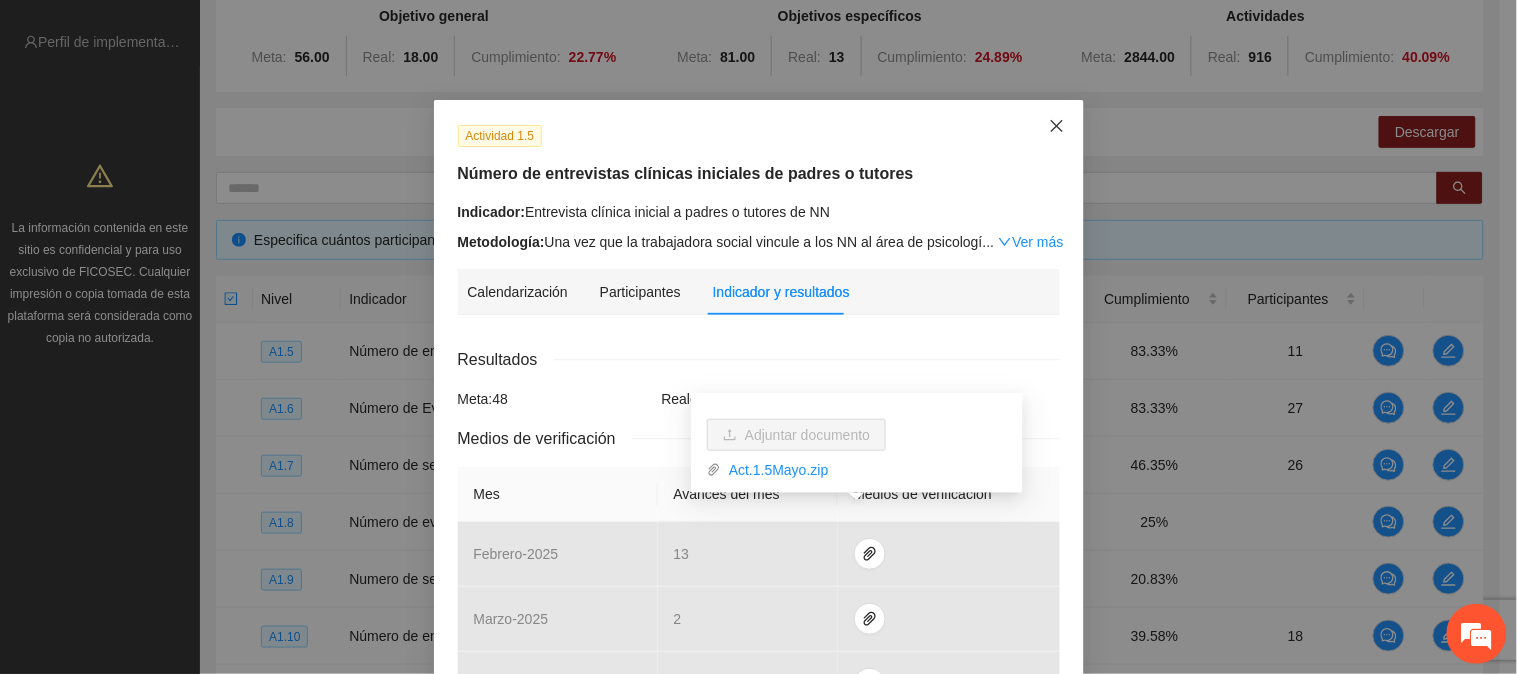 click 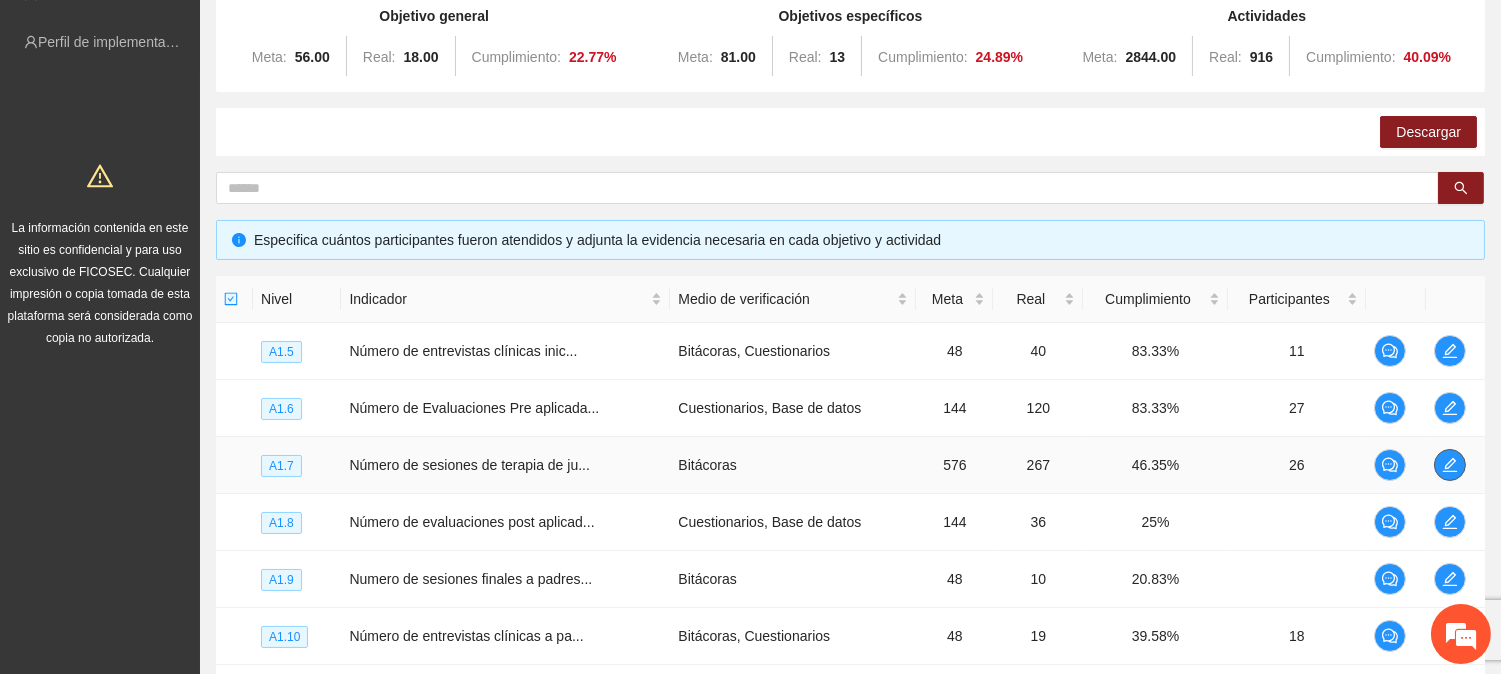 click 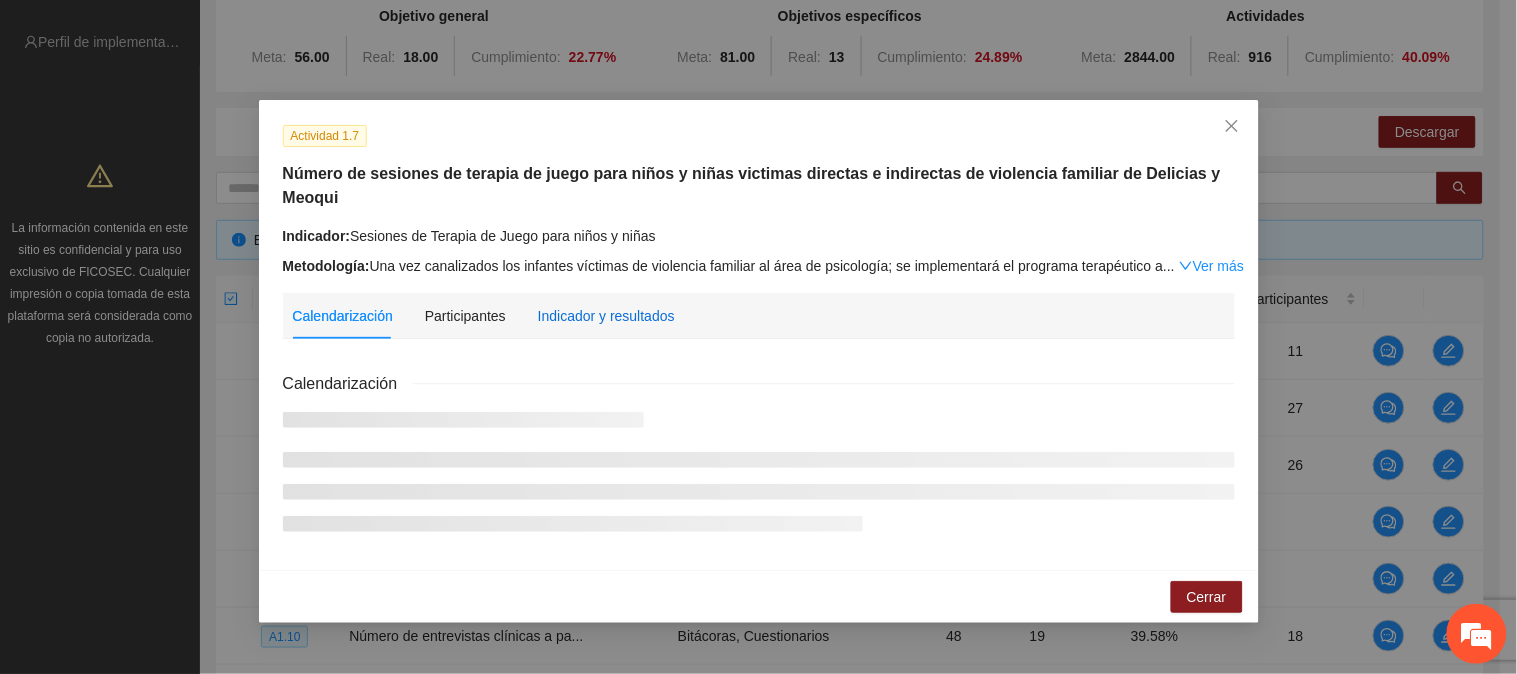click on "Indicador y resultados" at bounding box center [606, 316] 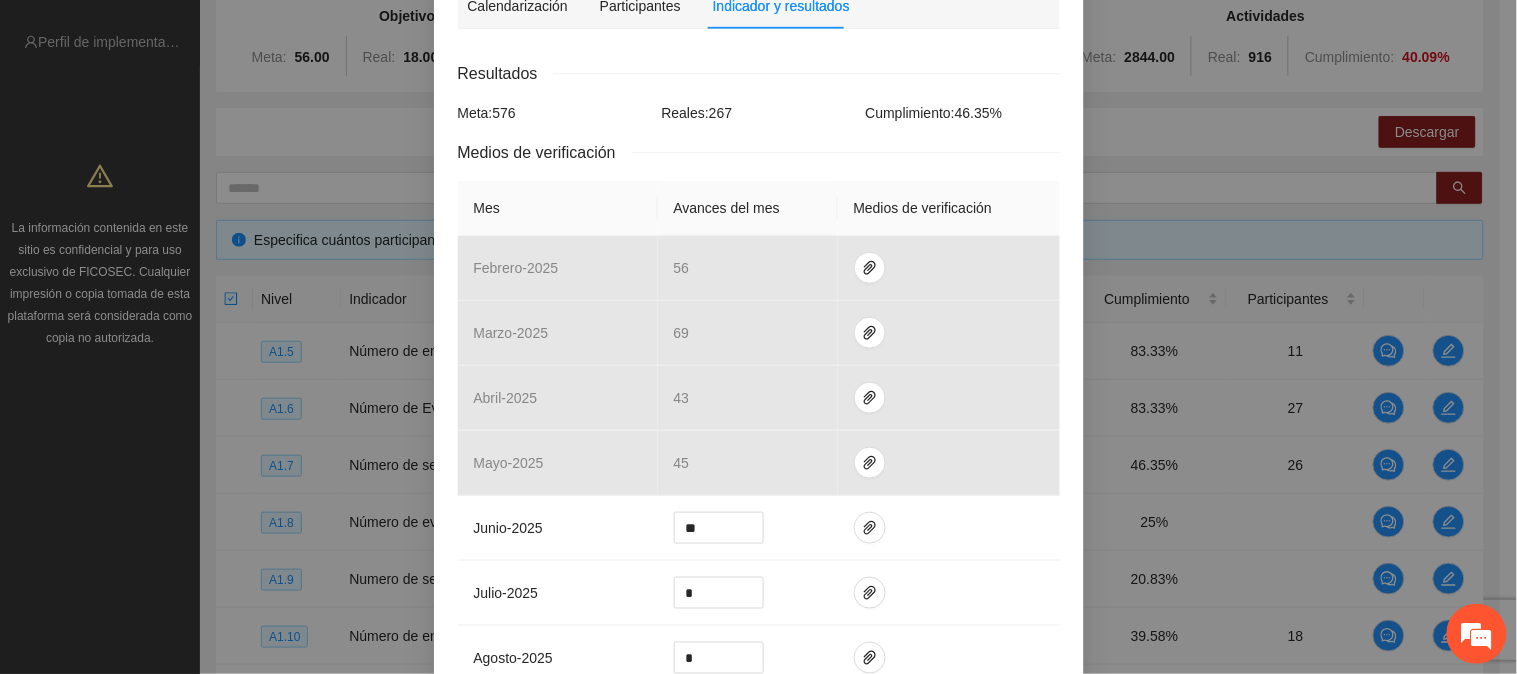 scroll, scrollTop: 444, scrollLeft: 0, axis: vertical 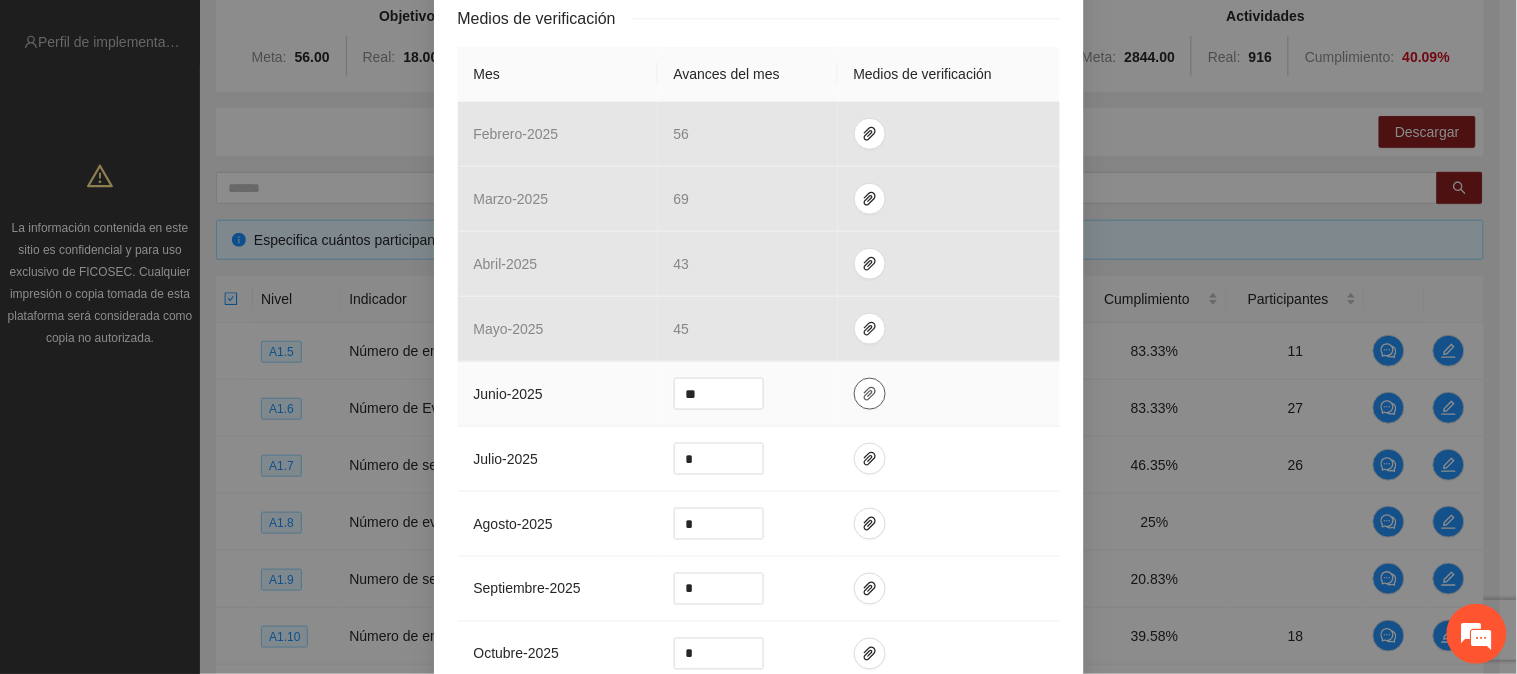click 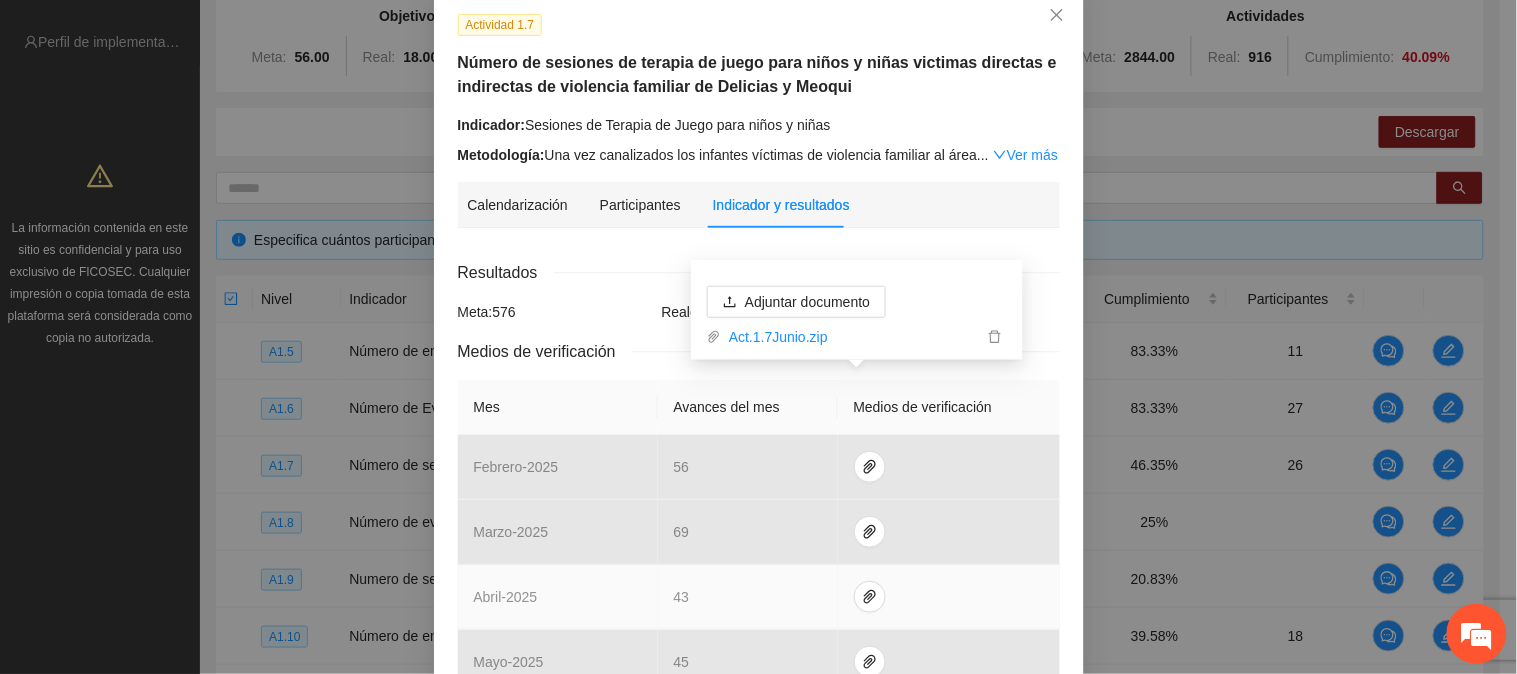 scroll, scrollTop: 333, scrollLeft: 0, axis: vertical 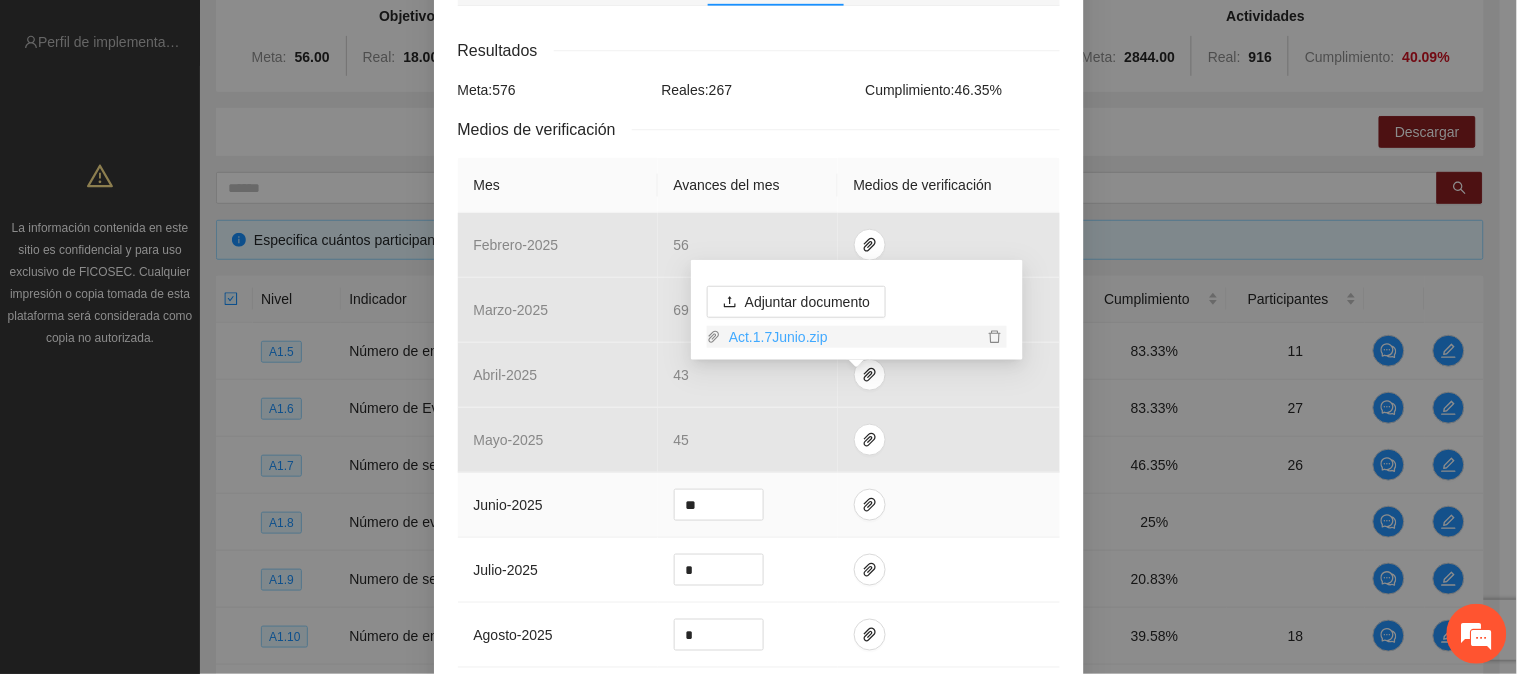 click on "Act.1.7Junio.zip" at bounding box center (852, 337) 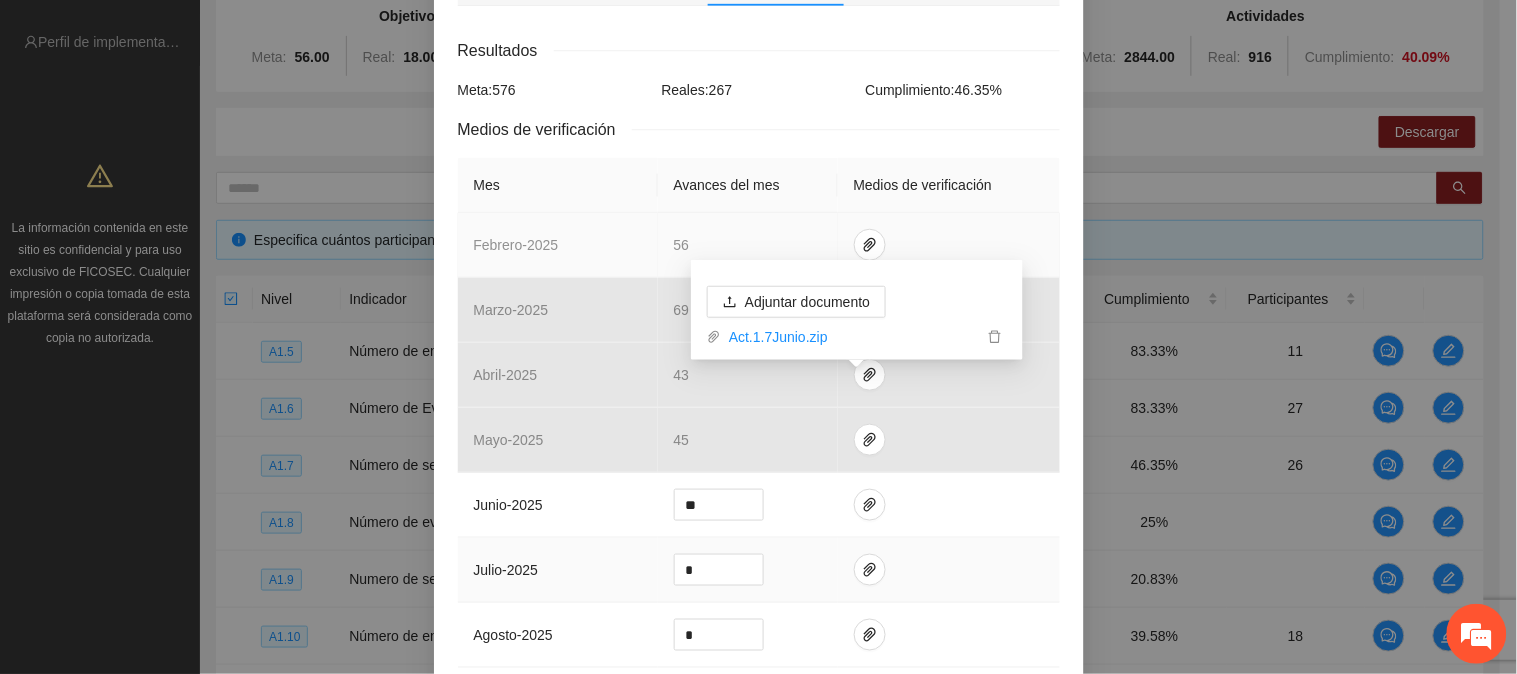 scroll, scrollTop: 666, scrollLeft: 0, axis: vertical 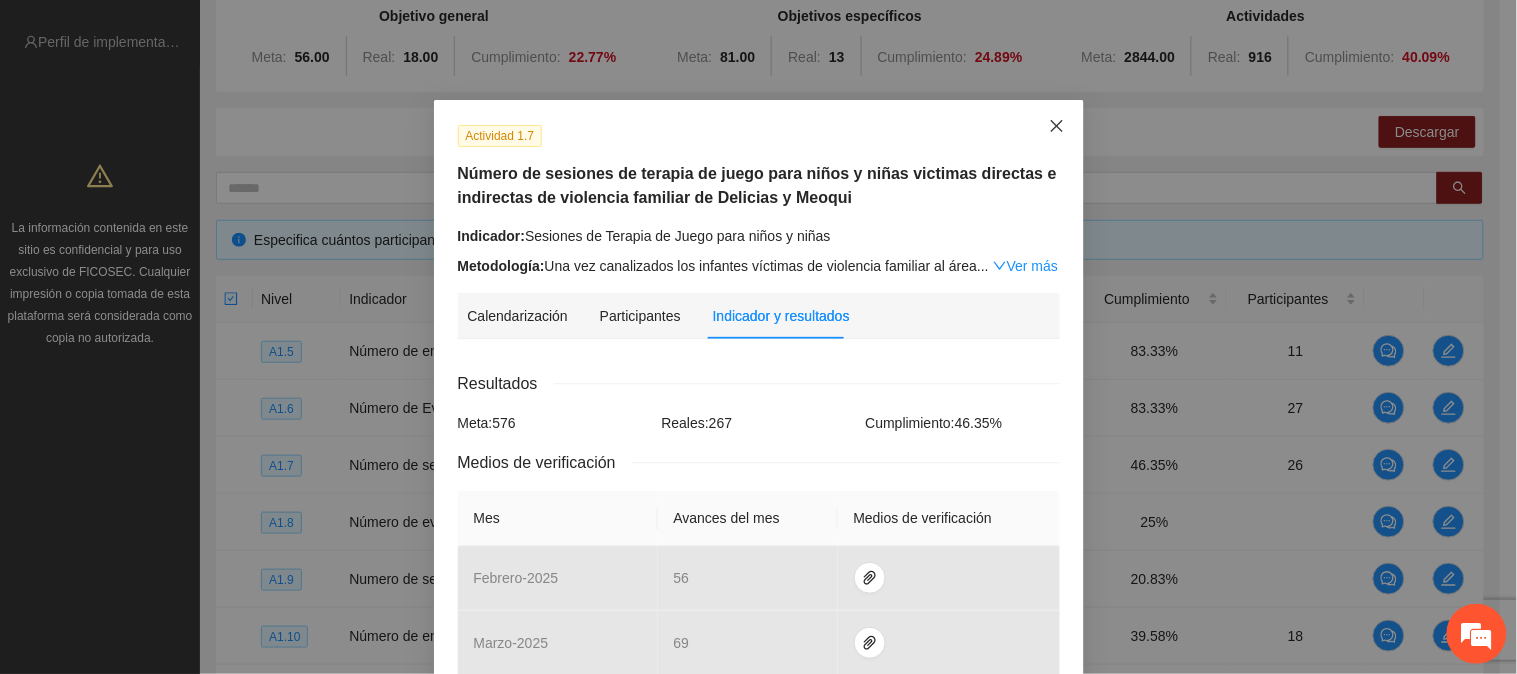 click 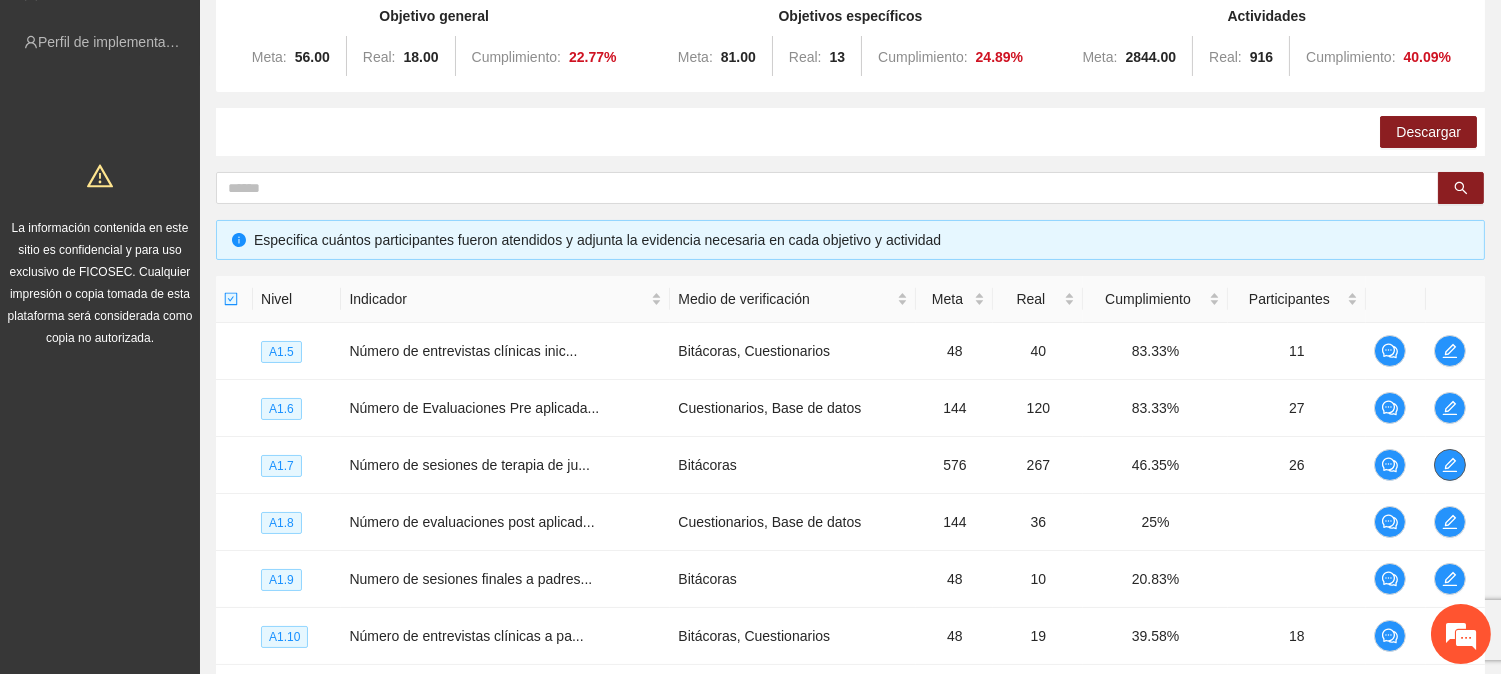 scroll, scrollTop: 0, scrollLeft: 0, axis: both 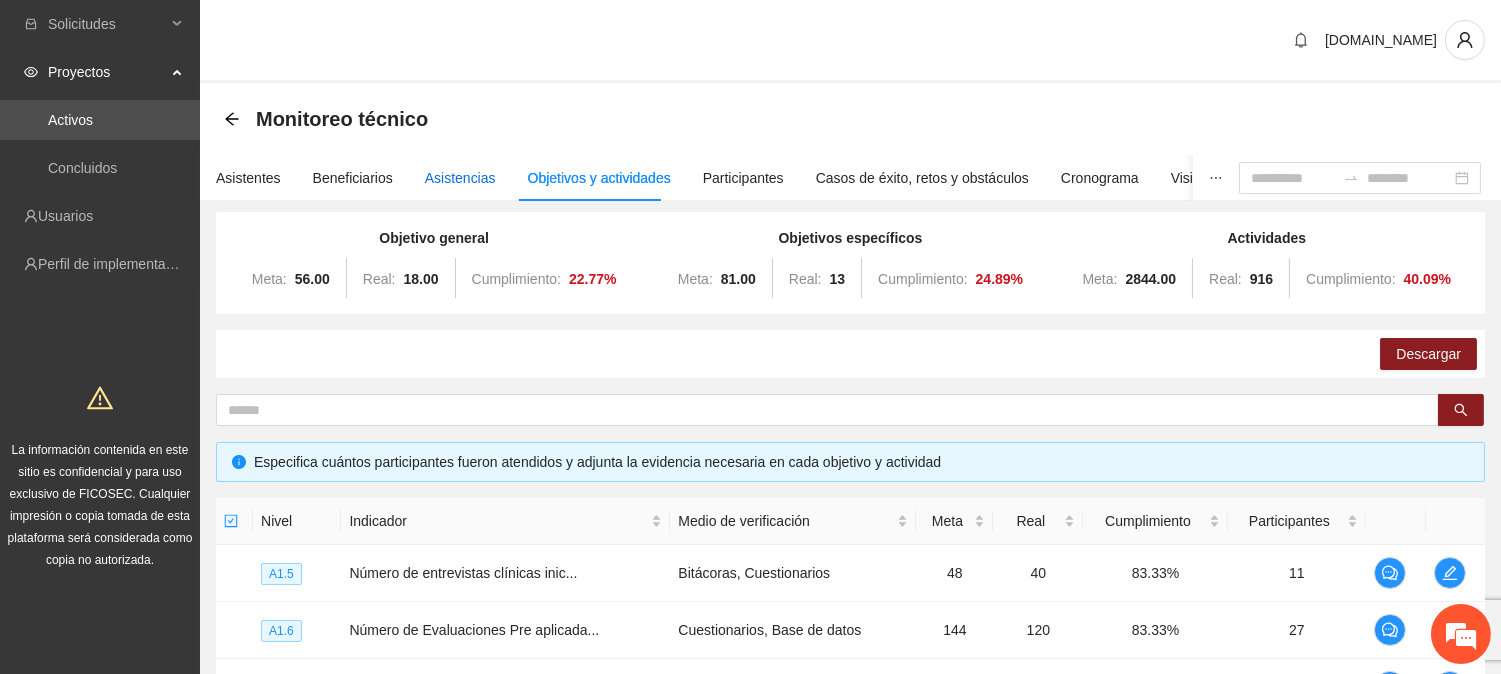 click on "Asistencias" at bounding box center [460, 178] 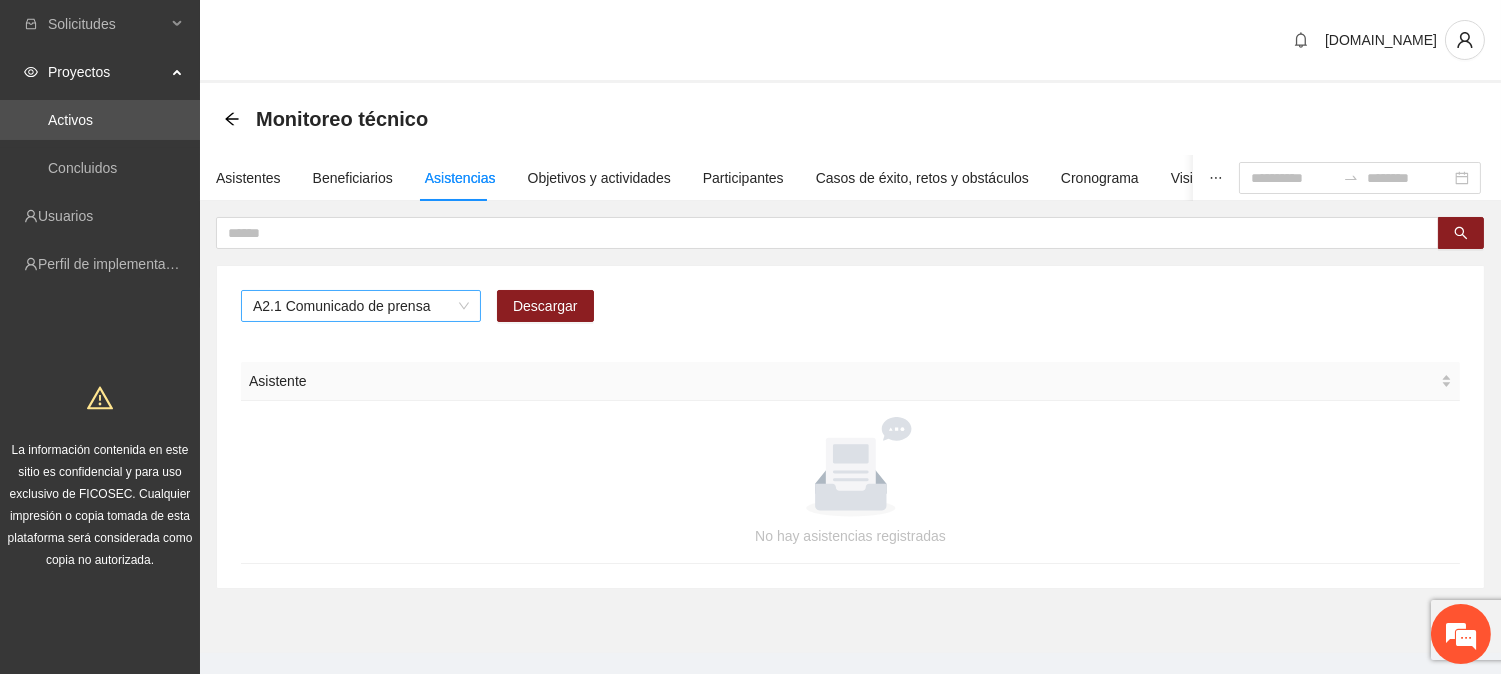 click on "A2.1 Comunicado de prensa" at bounding box center (361, 306) 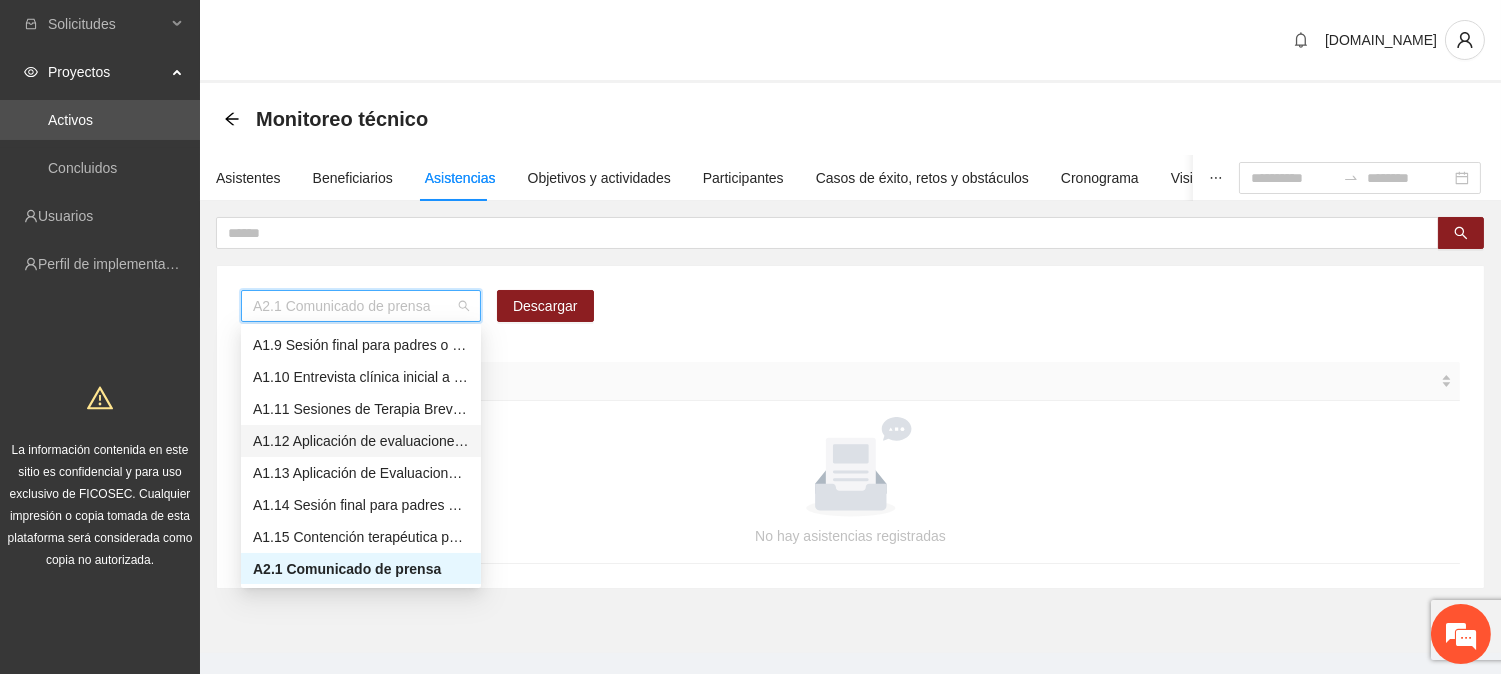 scroll, scrollTop: 33, scrollLeft: 0, axis: vertical 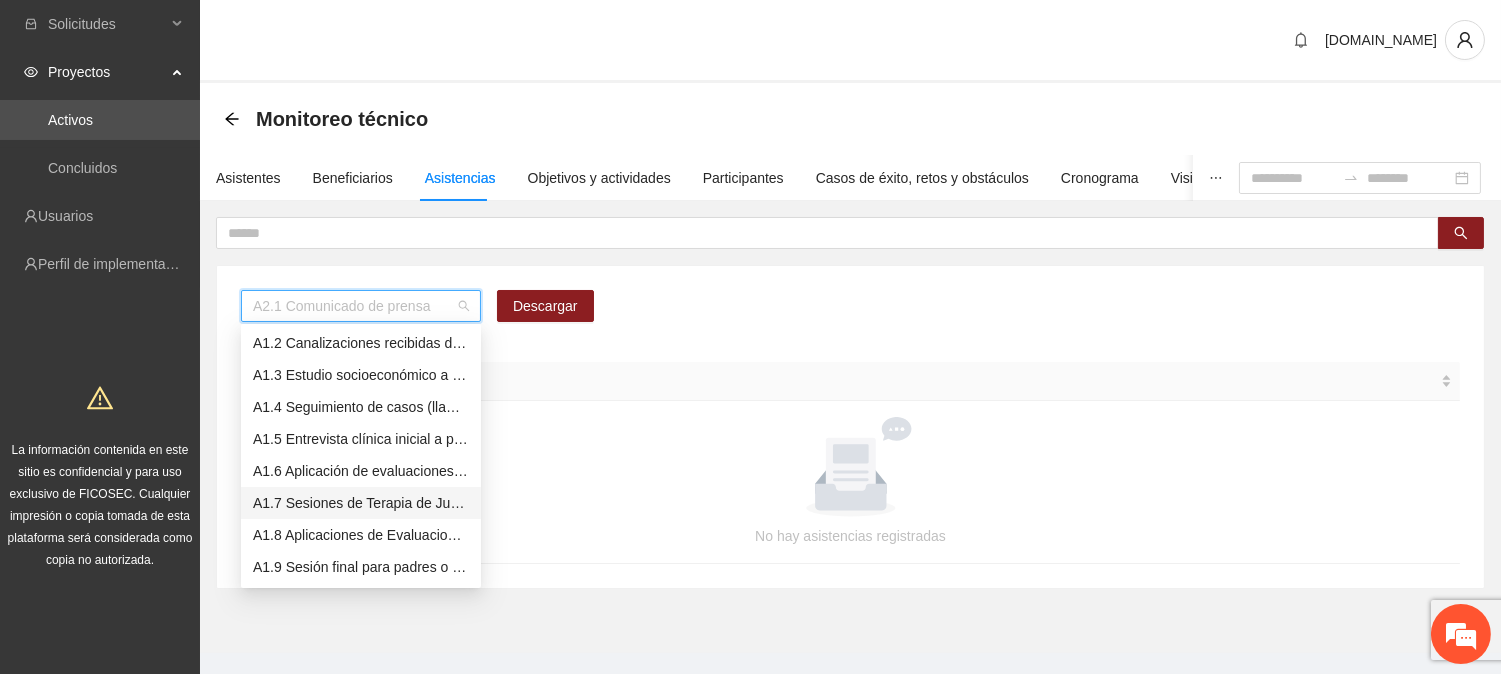 click on "A1.7 Sesiones de Terapia de Juego para niños y niñas" at bounding box center [361, 503] 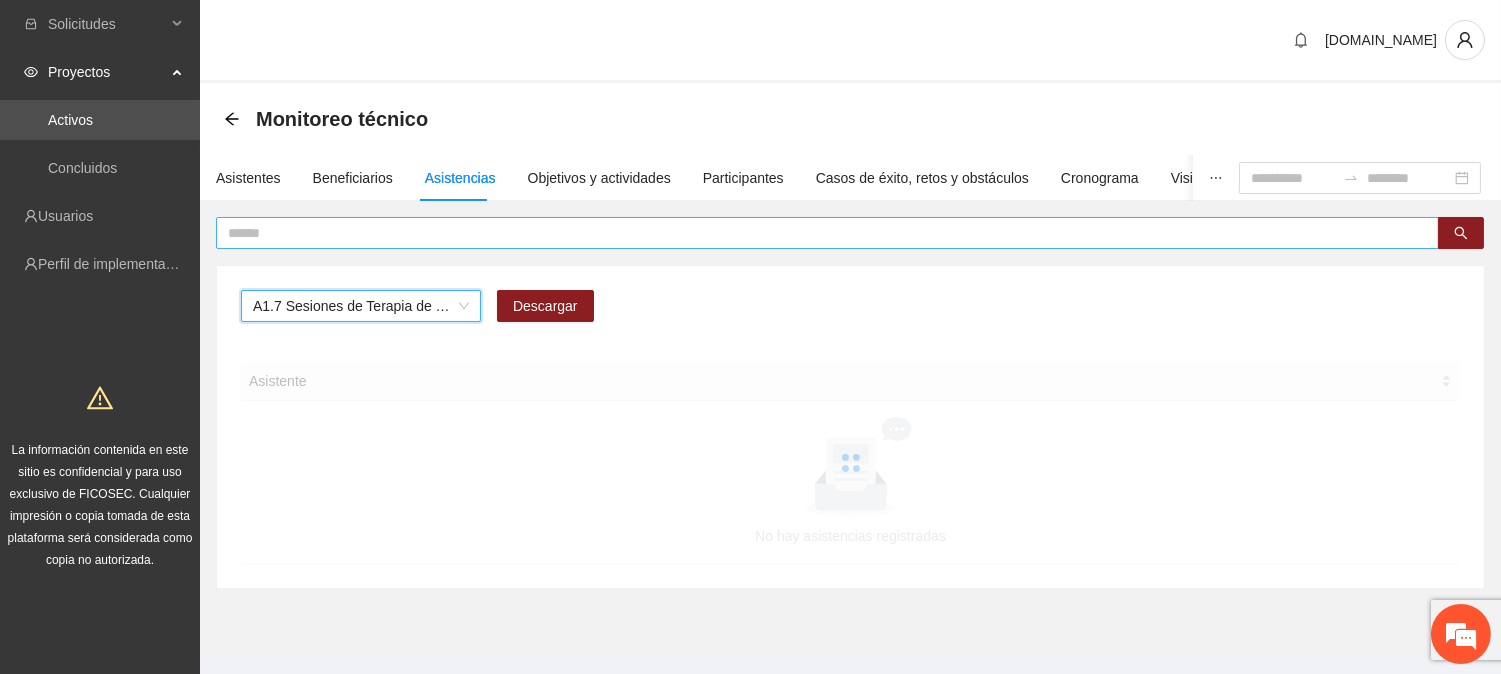 click at bounding box center (819, 233) 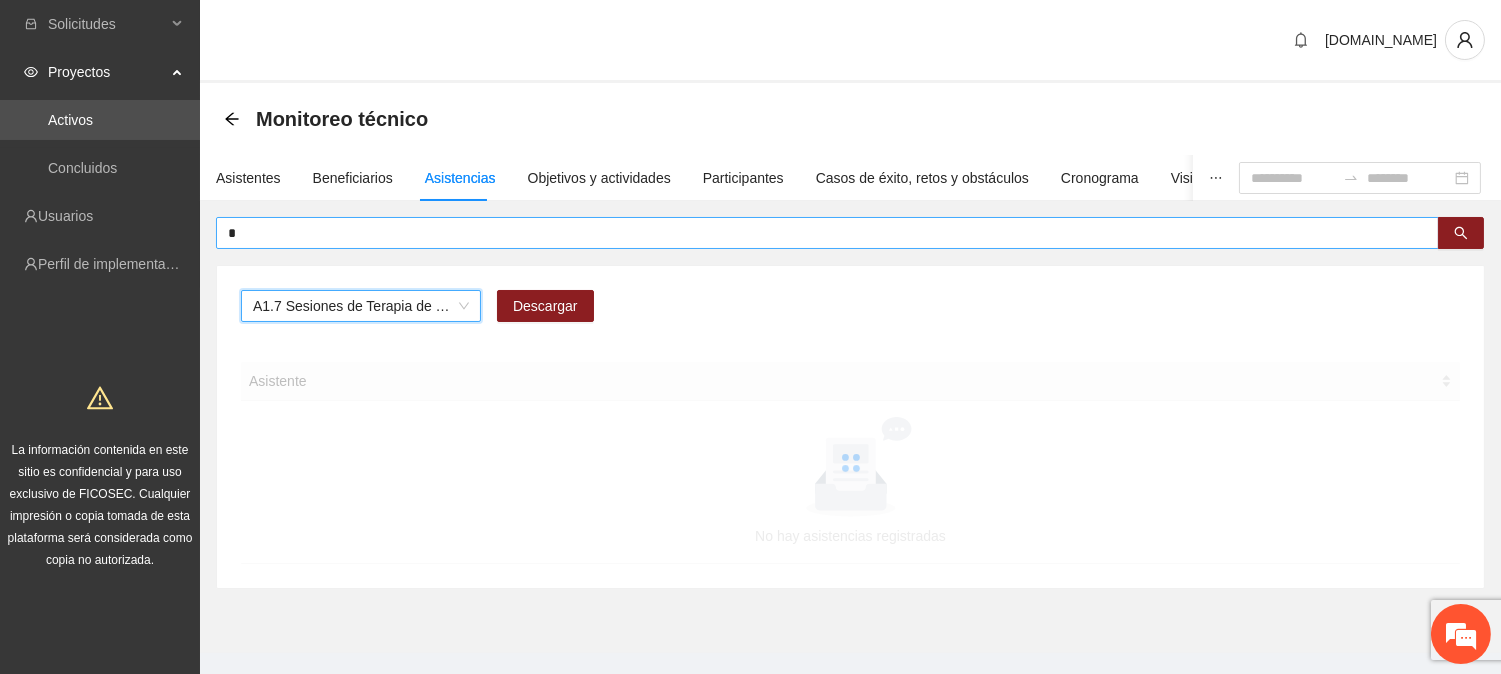 click on "*" at bounding box center [819, 233] 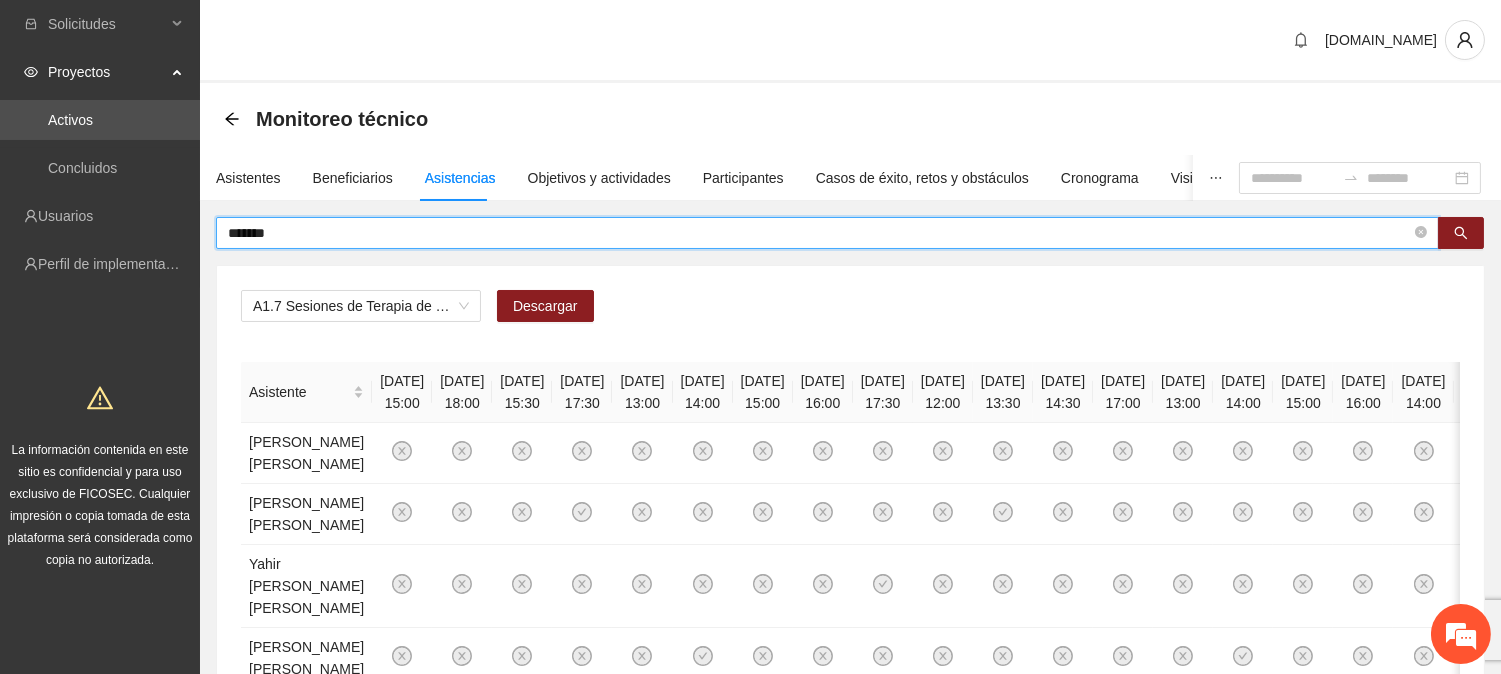 type on "*******" 